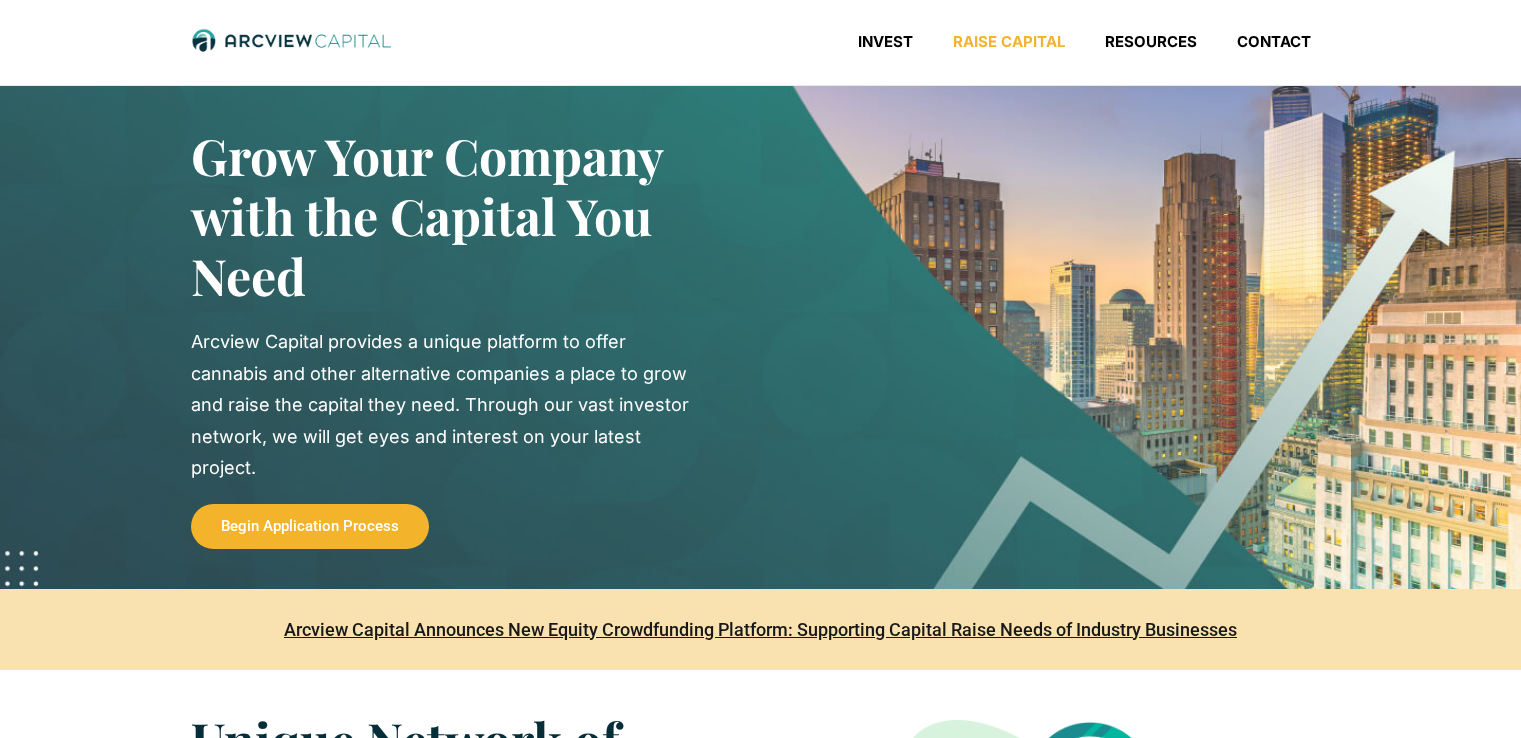 scroll, scrollTop: 0, scrollLeft: 0, axis: both 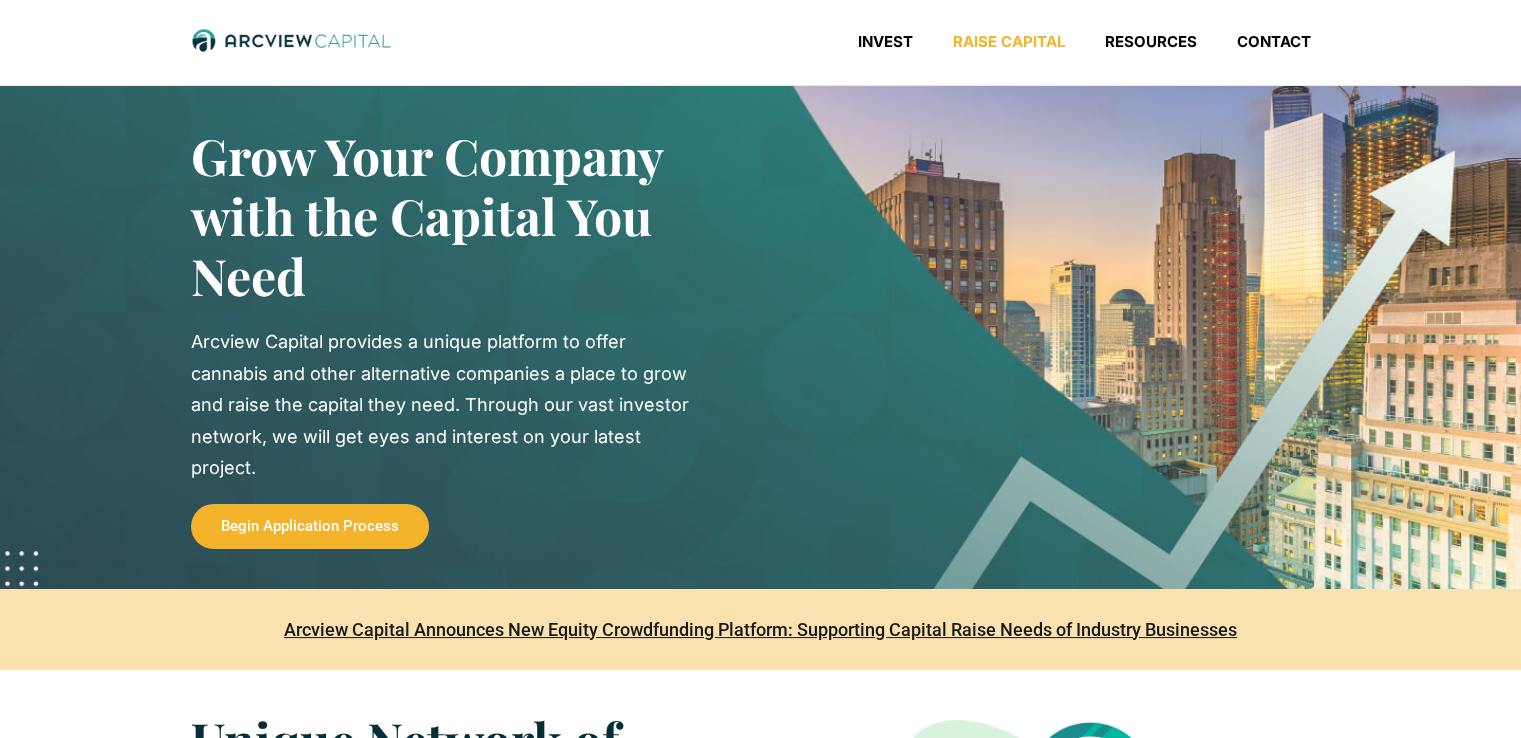 click on "Begin Application Process" at bounding box center (310, 526) 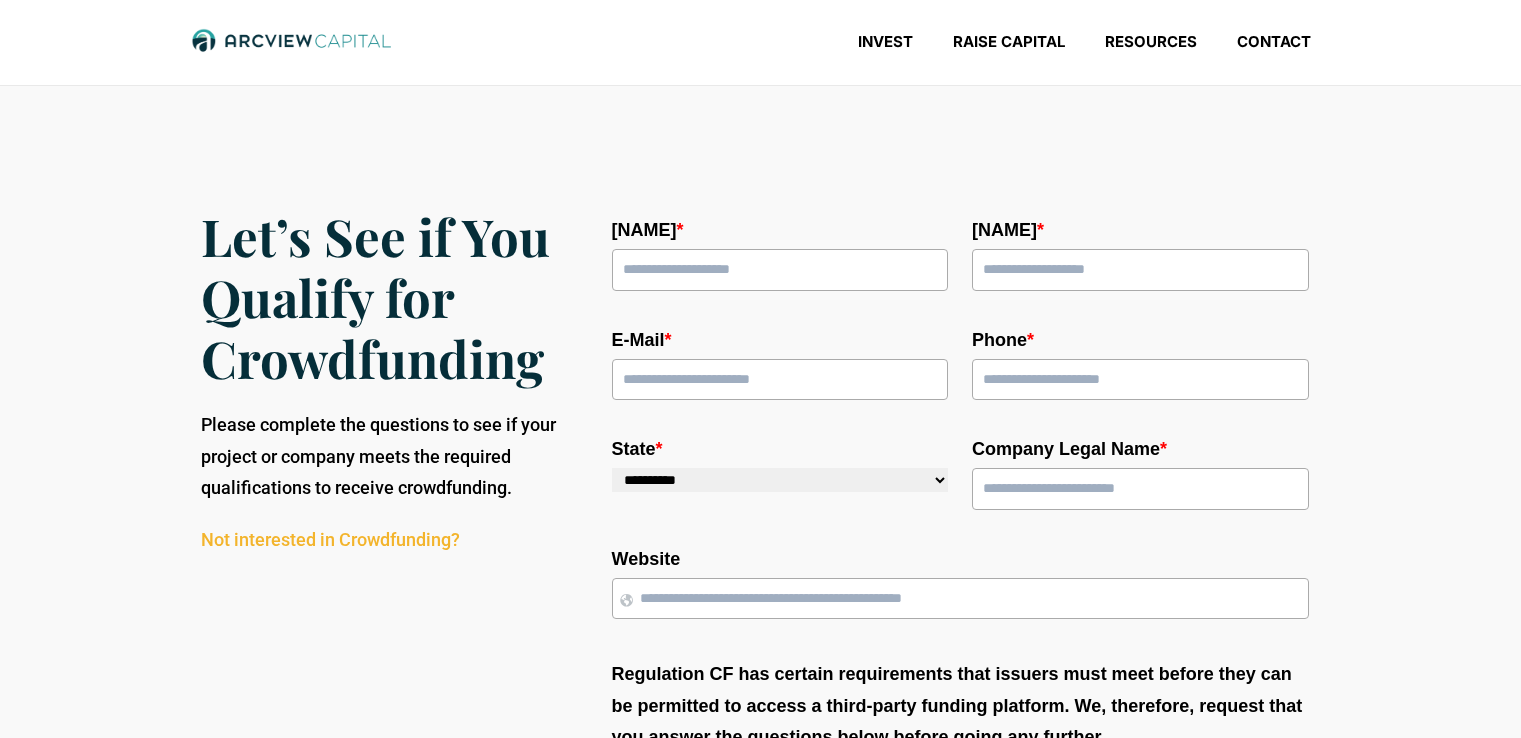 scroll, scrollTop: 0, scrollLeft: 0, axis: both 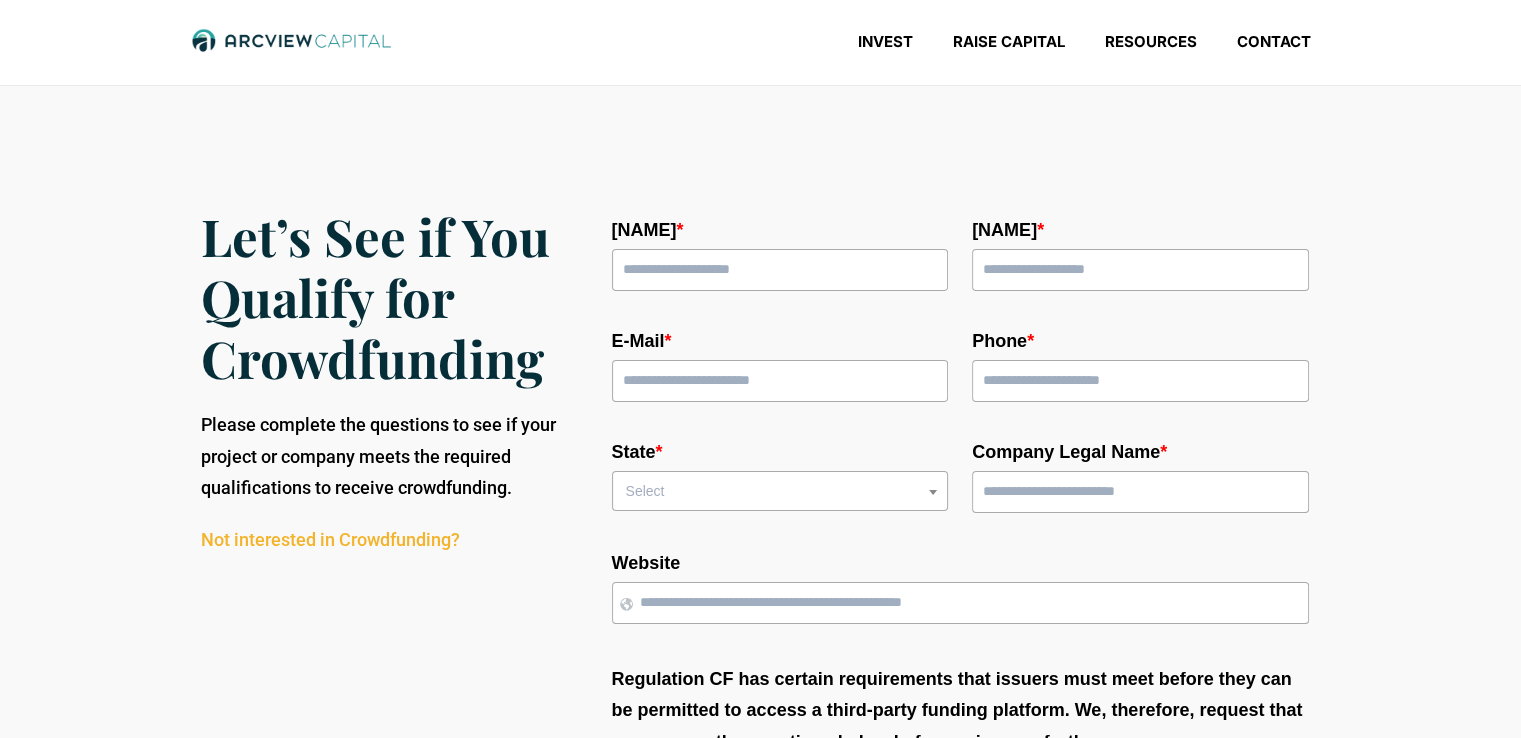 click on "First Name  *" at bounding box center (780, 270) 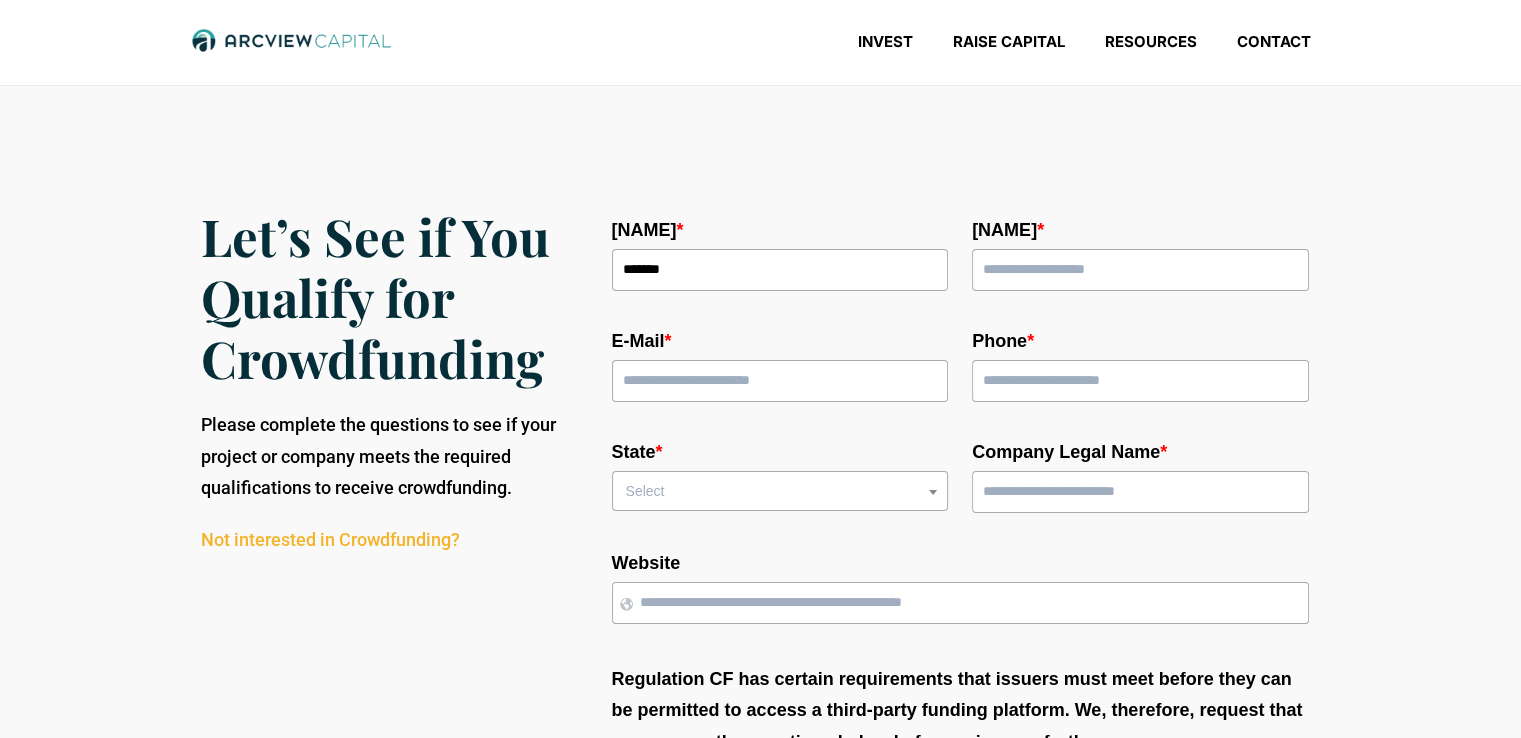type on "*******" 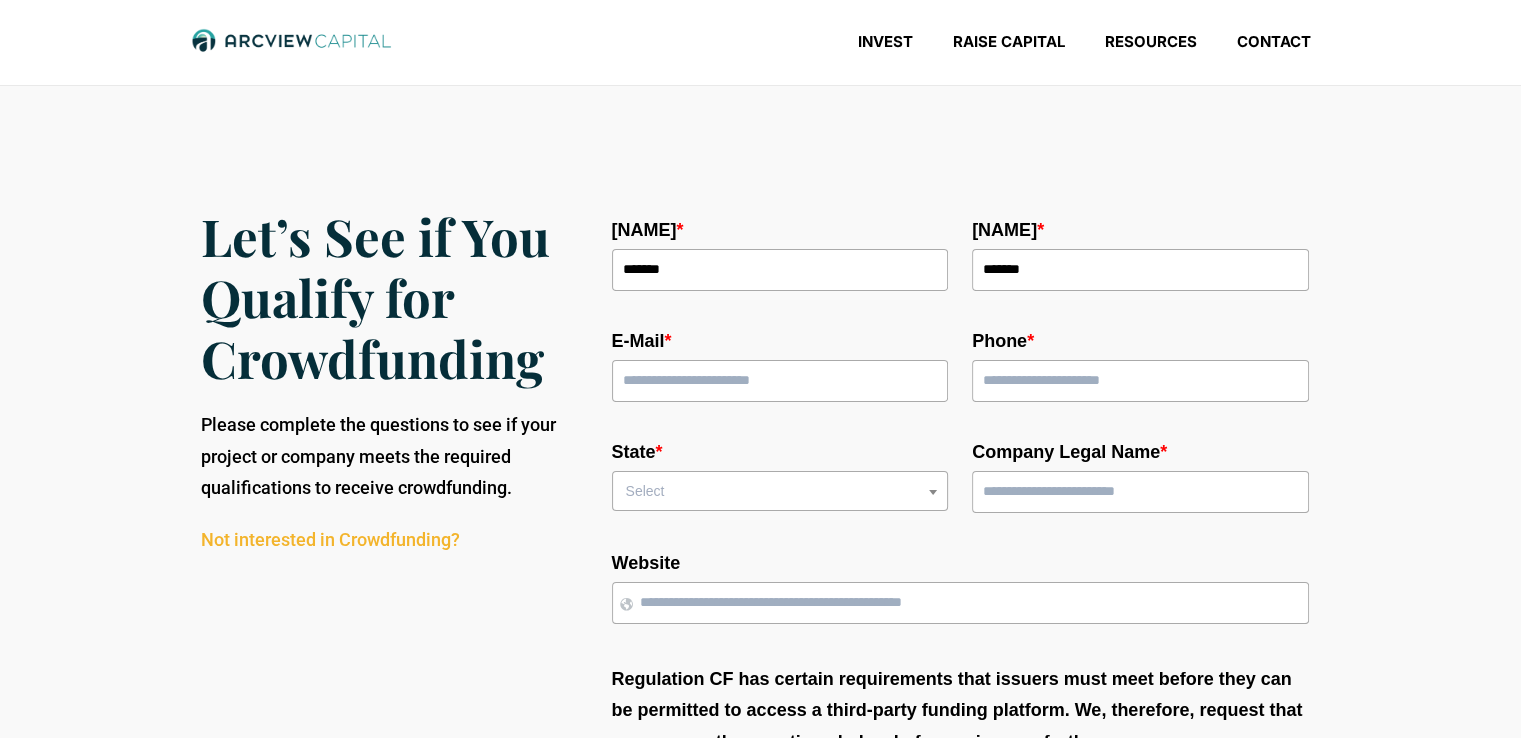 type on "**********" 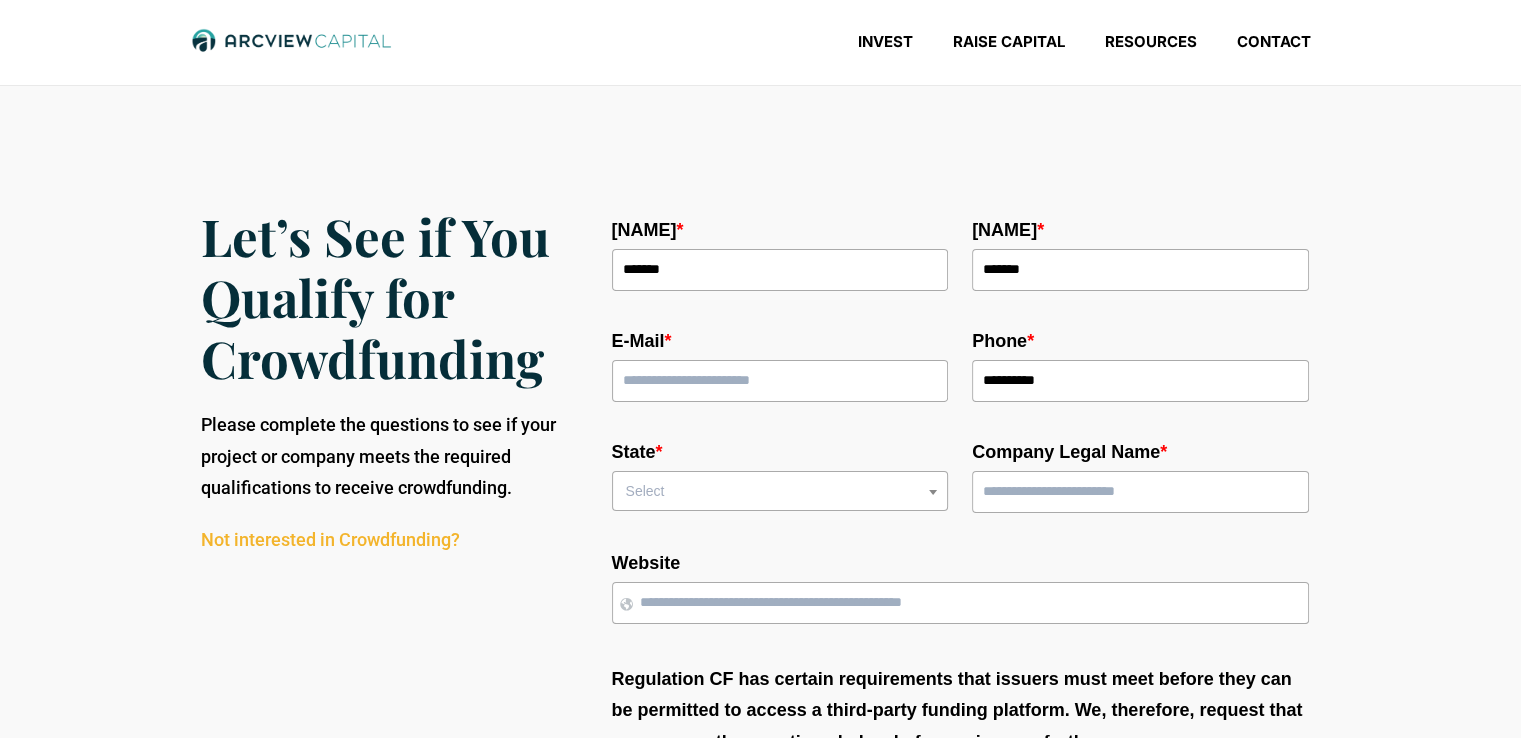 select on "*******" 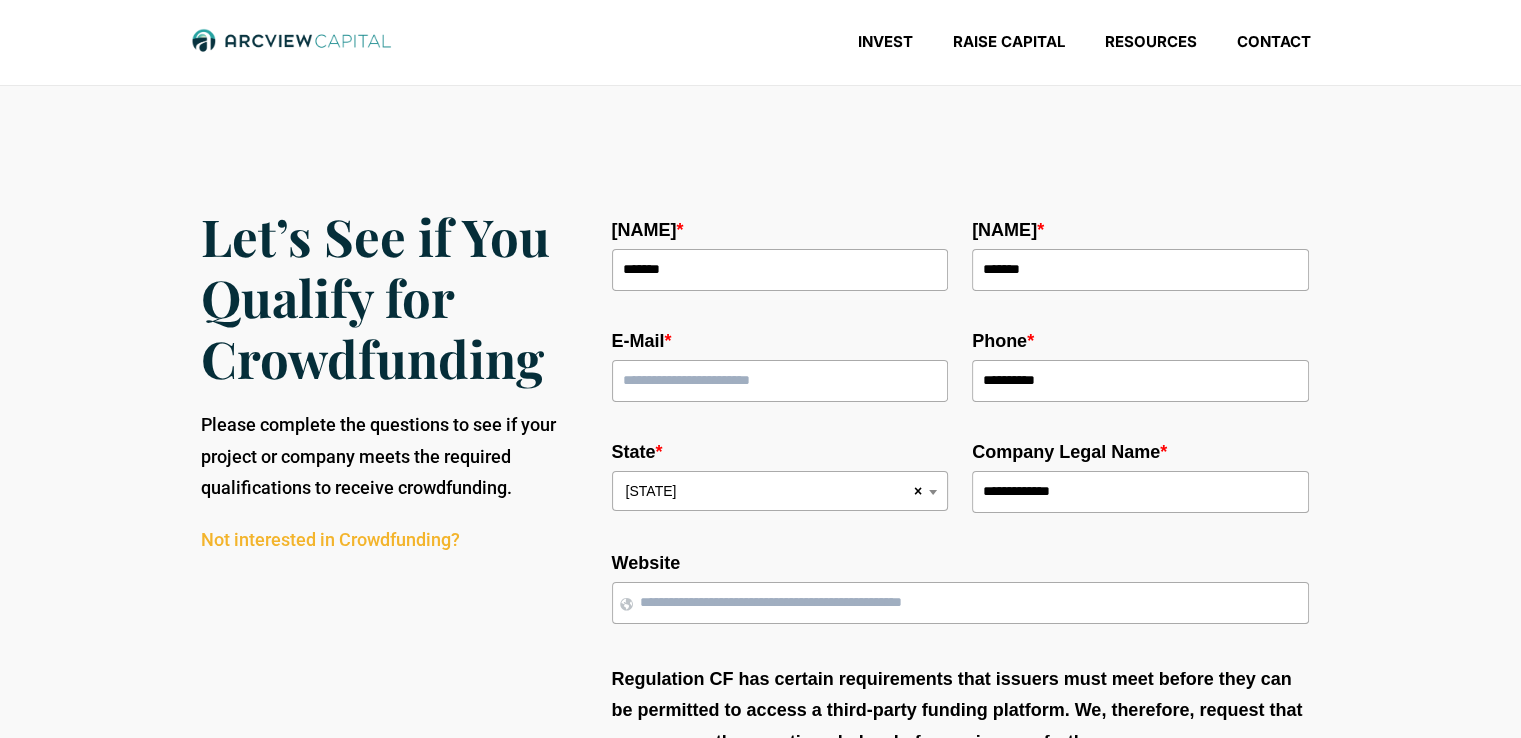click on "E-Mail  *" at bounding box center (780, 381) 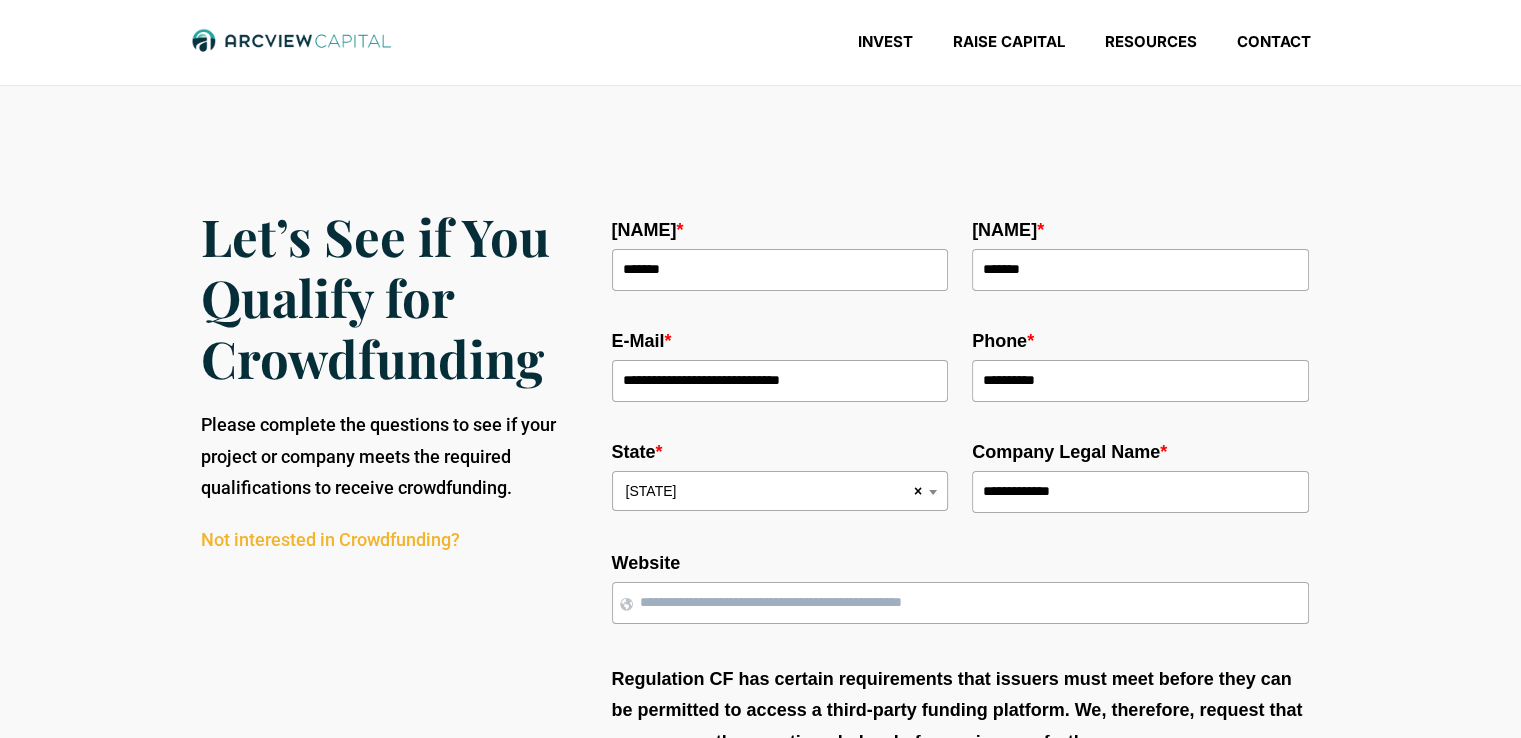 type on "**********" 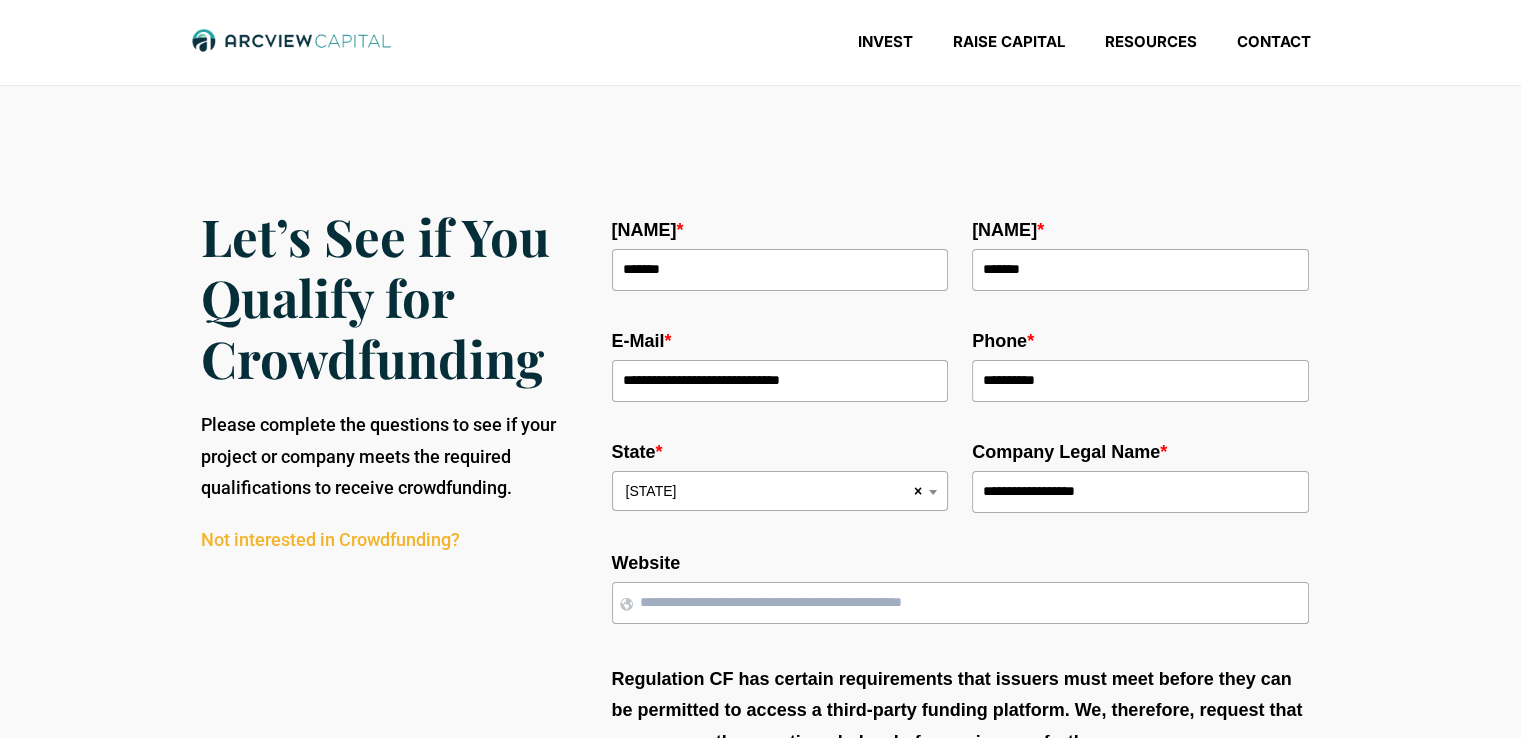 type on "**********" 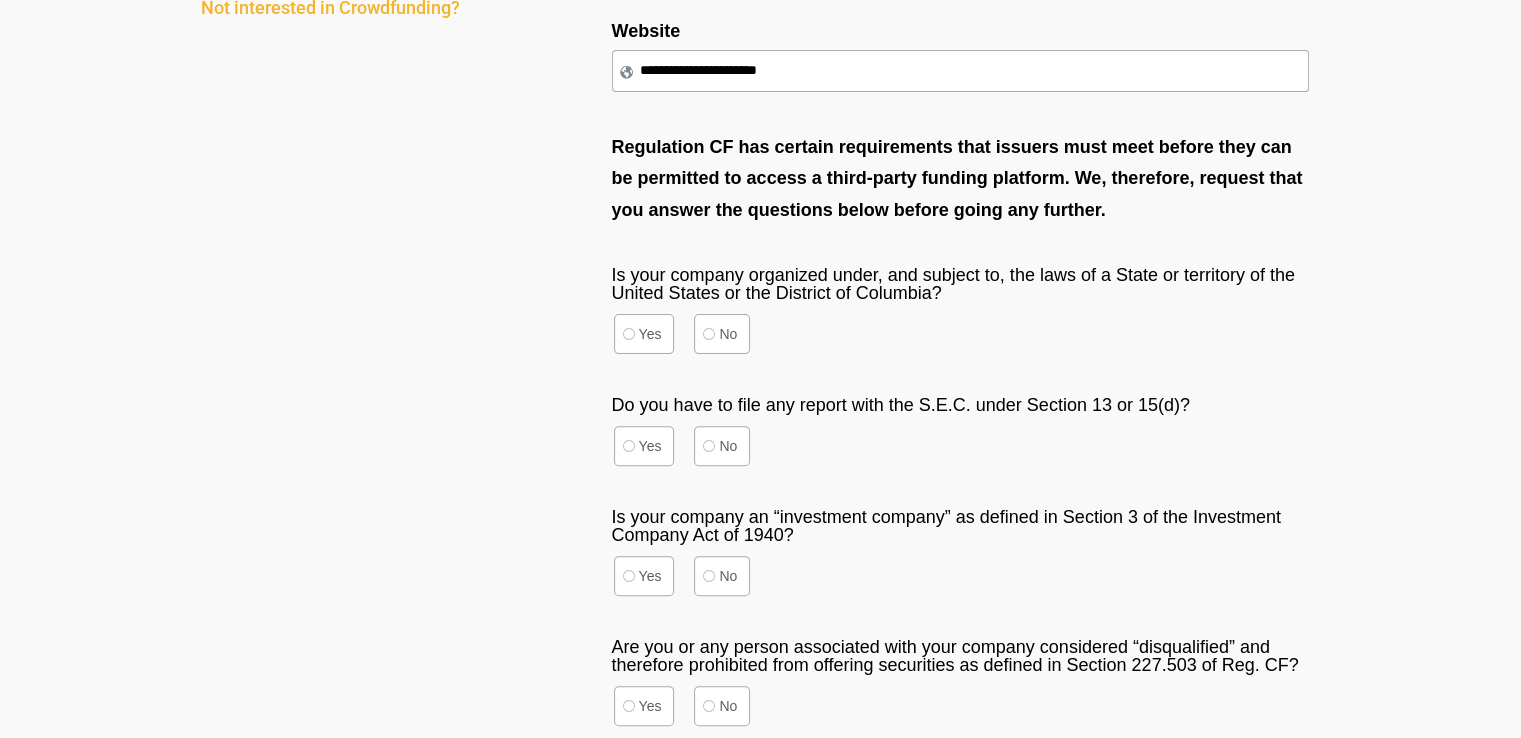 scroll, scrollTop: 539, scrollLeft: 0, axis: vertical 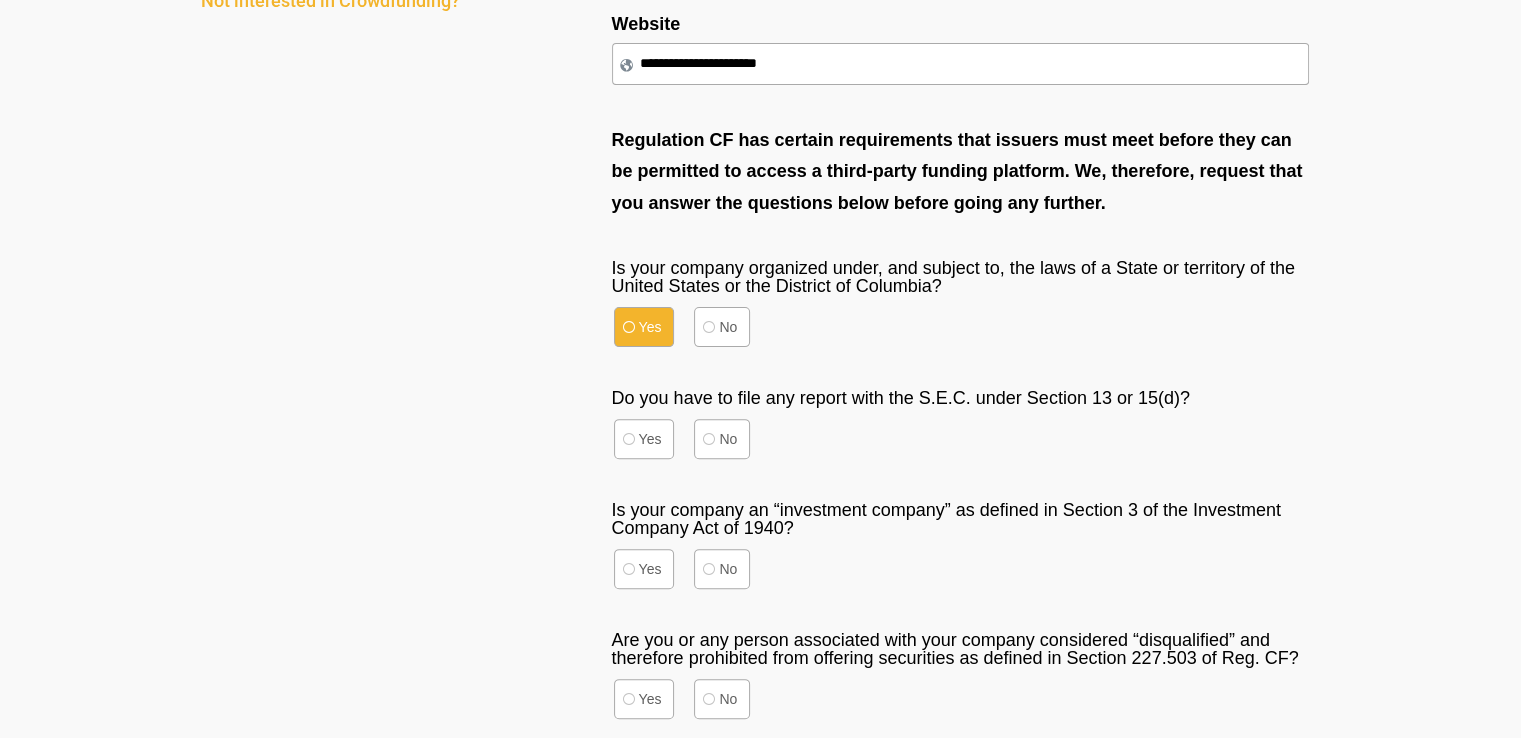 type on "**********" 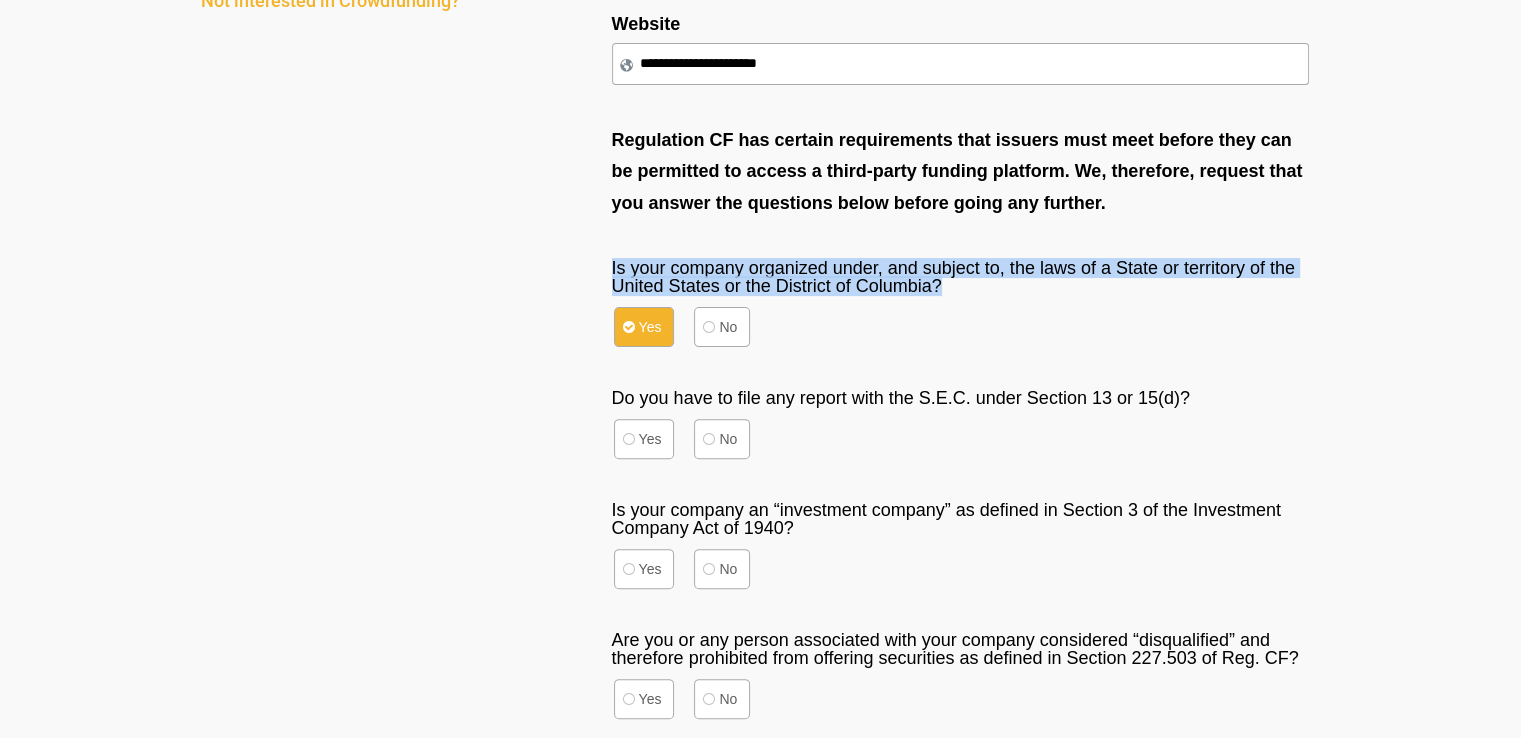 drag, startPoint x: 606, startPoint y: 254, endPoint x: 966, endPoint y: 280, distance: 360.93765 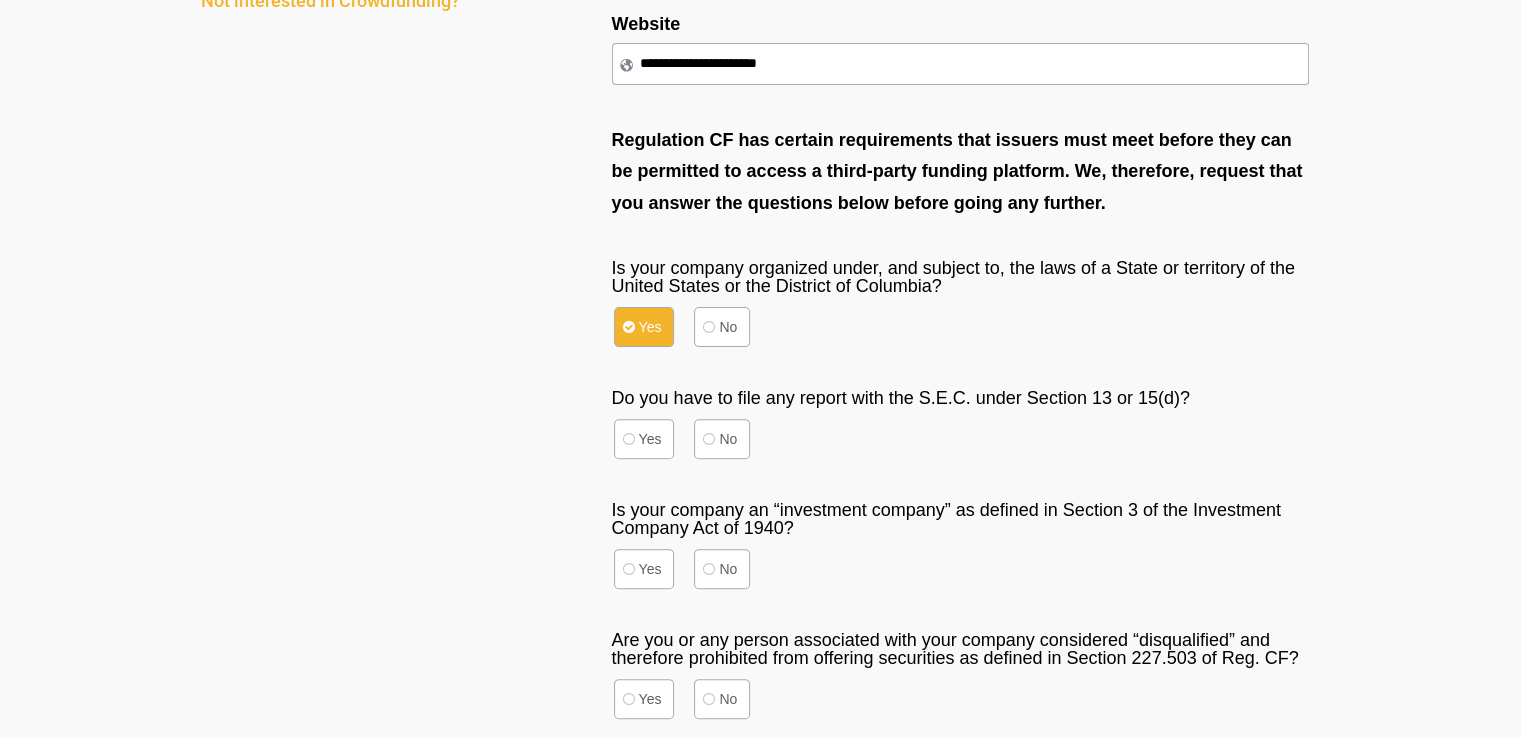 click on "Yes No" at bounding box center (960, 439) 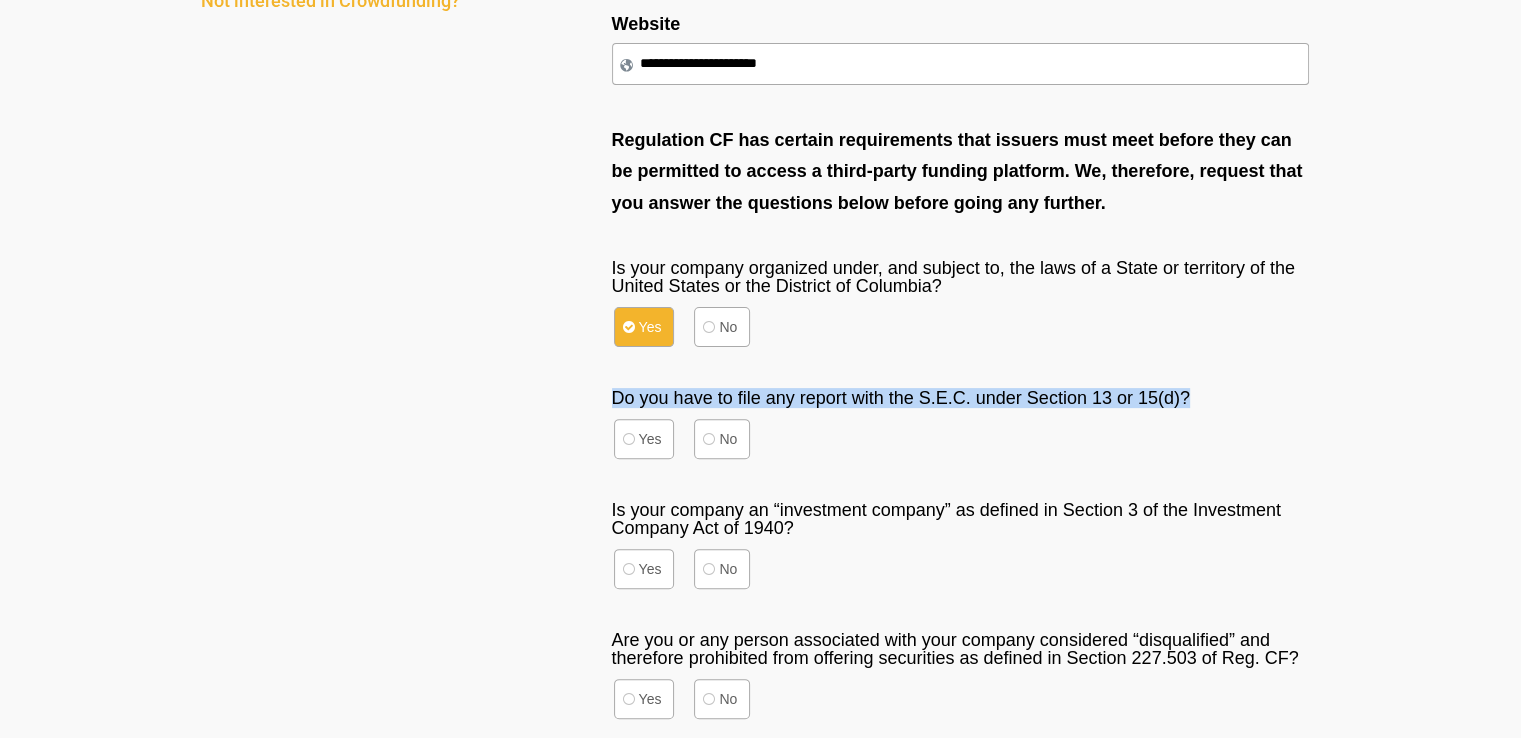 drag, startPoint x: 607, startPoint y: 393, endPoint x: 1196, endPoint y: 381, distance: 589.12225 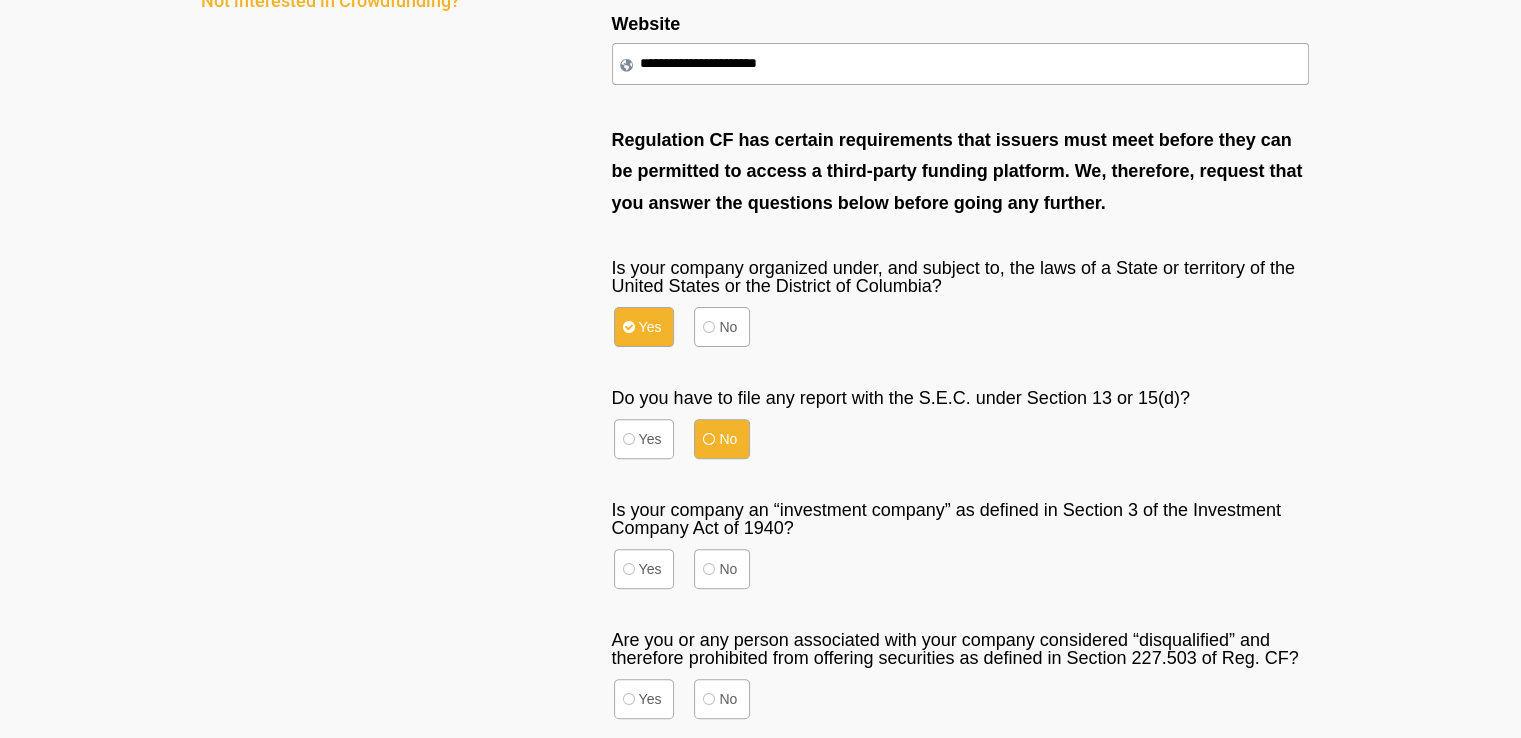 click on "No" at bounding box center (644, 439) 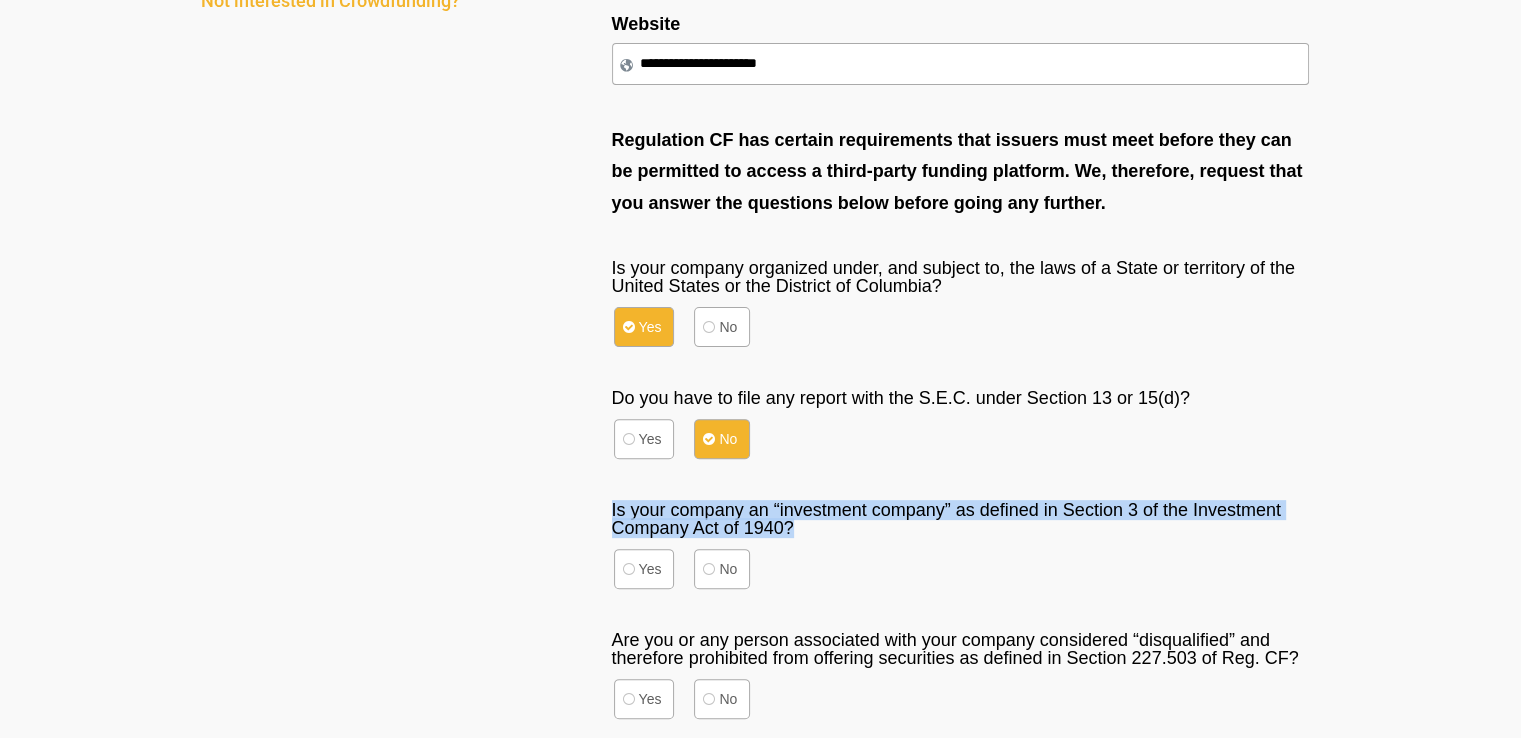 drag, startPoint x: 601, startPoint y: 500, endPoint x: 826, endPoint y: 520, distance: 225.88715 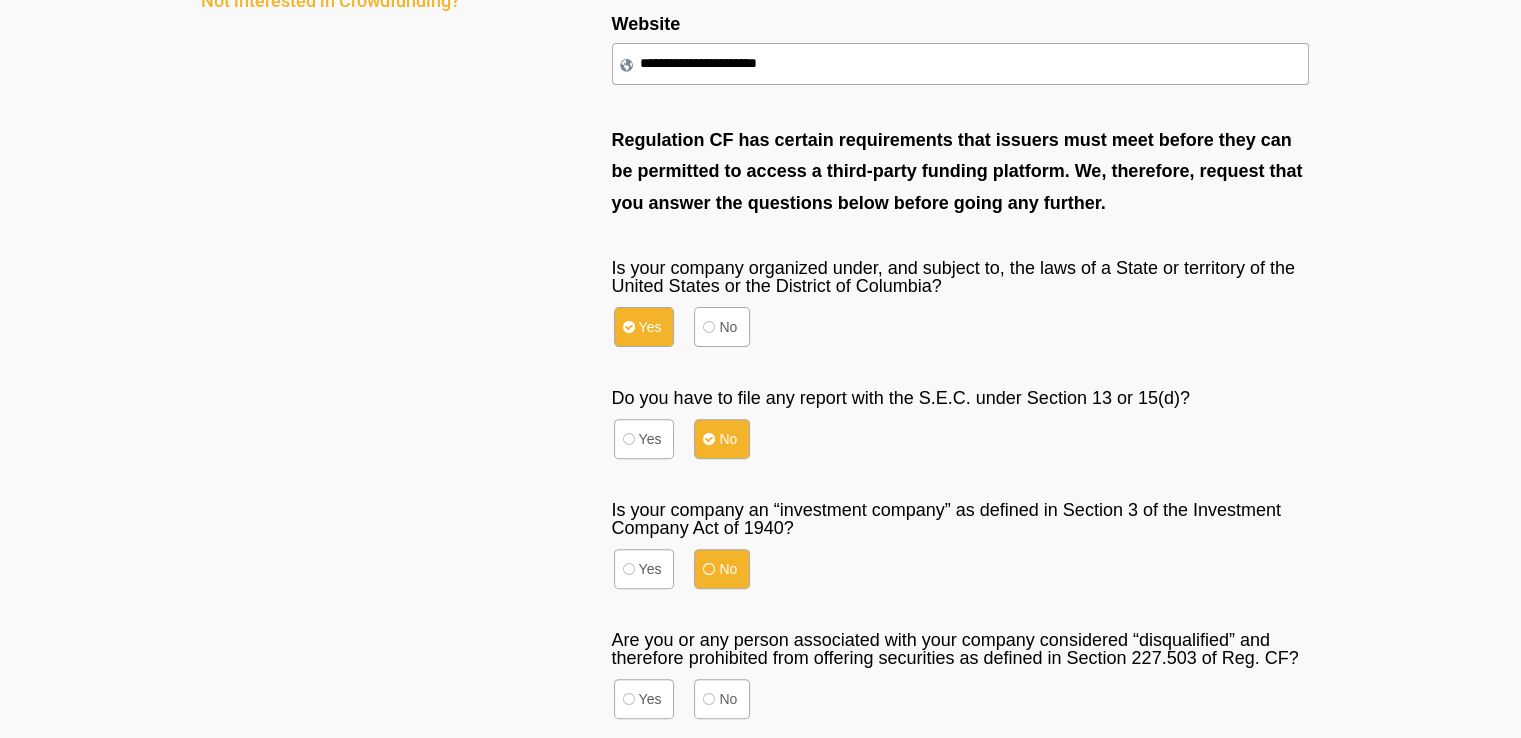 click on "No" at bounding box center (644, 569) 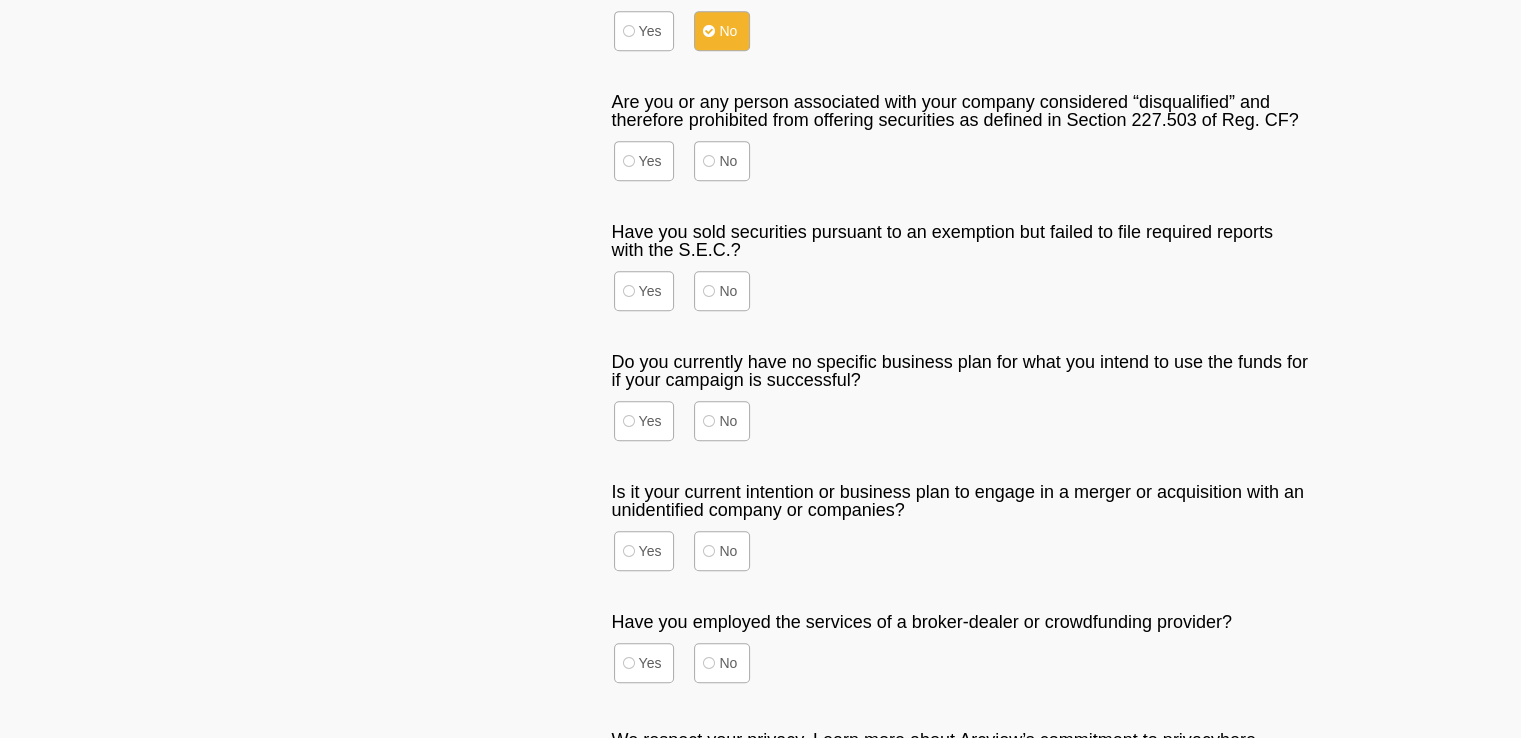 scroll, scrollTop: 1070, scrollLeft: 0, axis: vertical 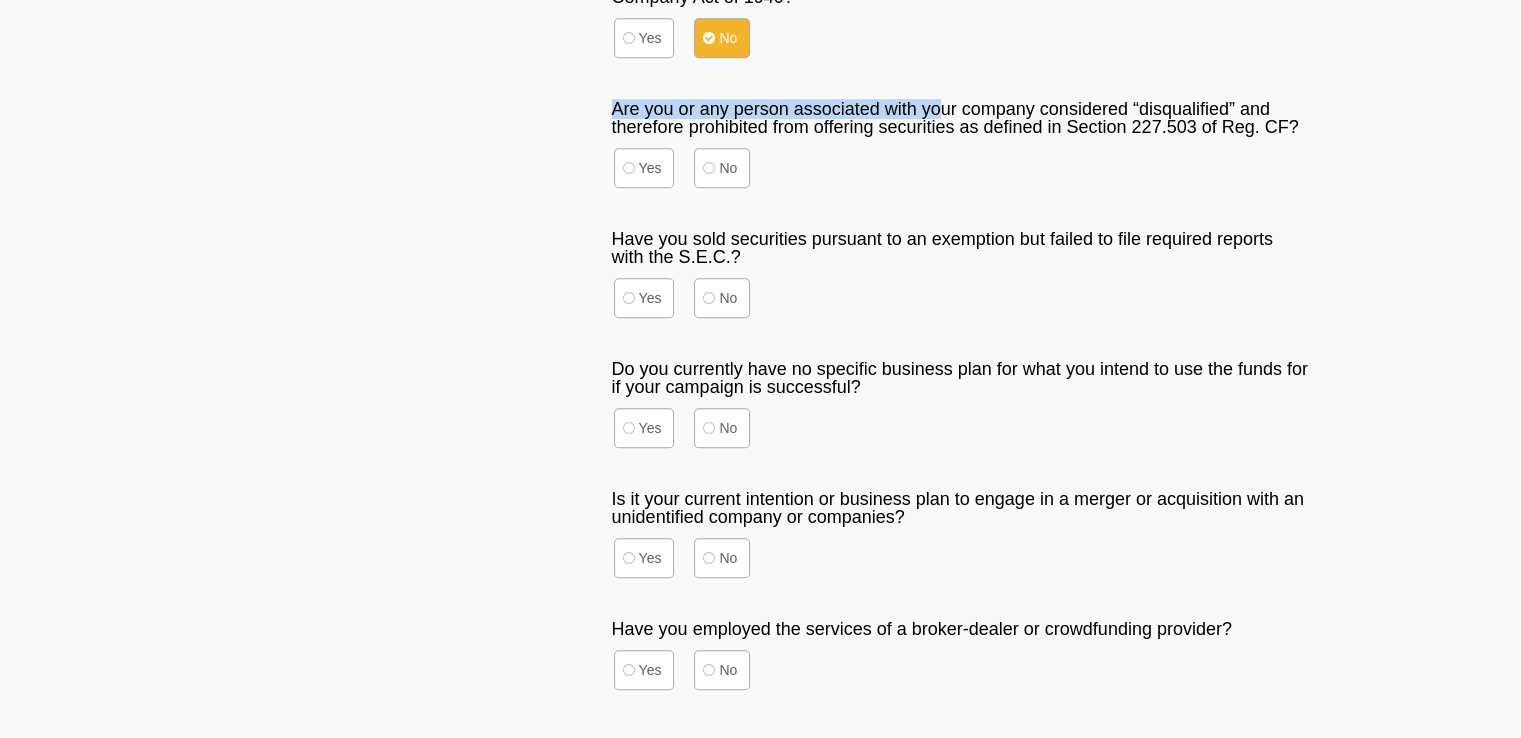 drag, startPoint x: 608, startPoint y: 108, endPoint x: 939, endPoint y: 102, distance: 331.05438 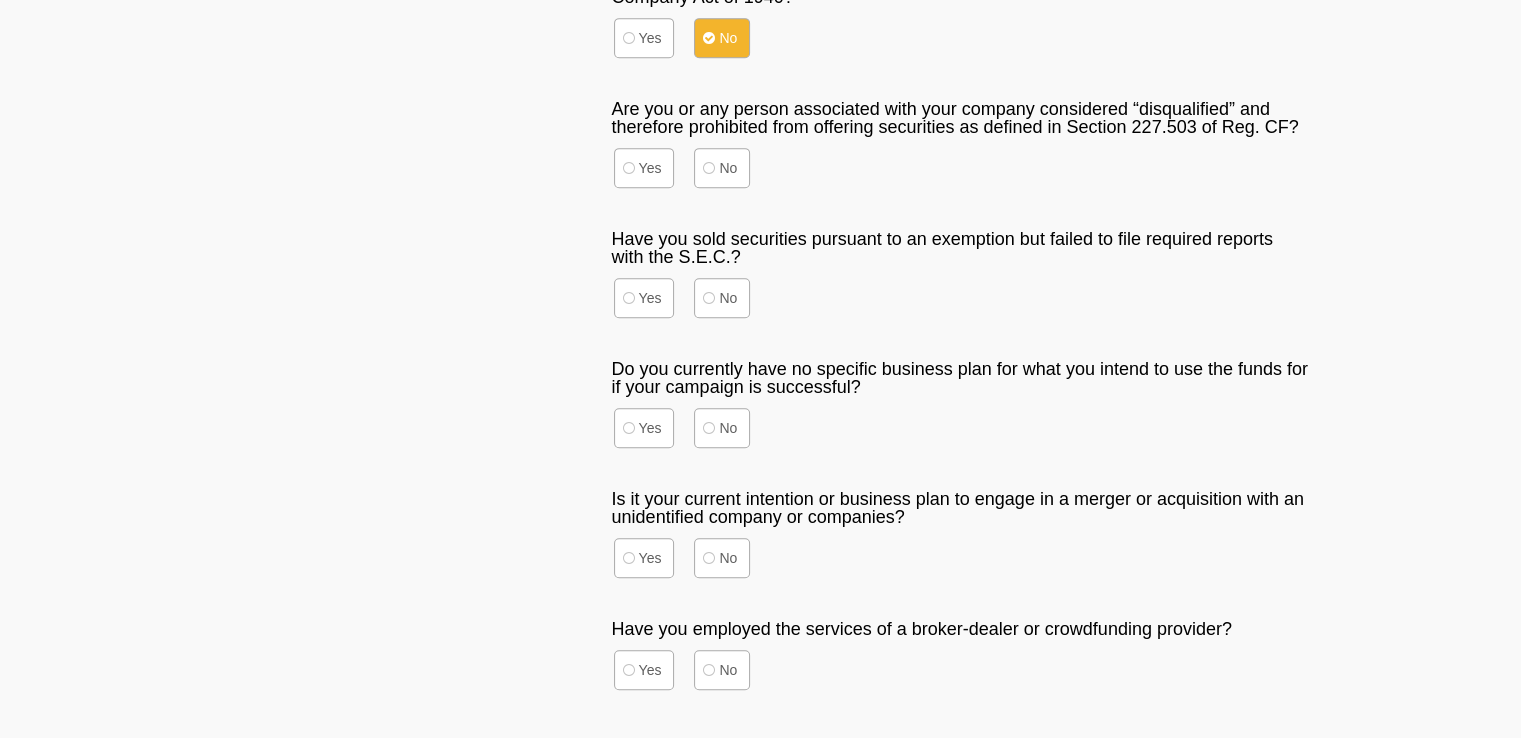 click on "Yes No" at bounding box center (960, 168) 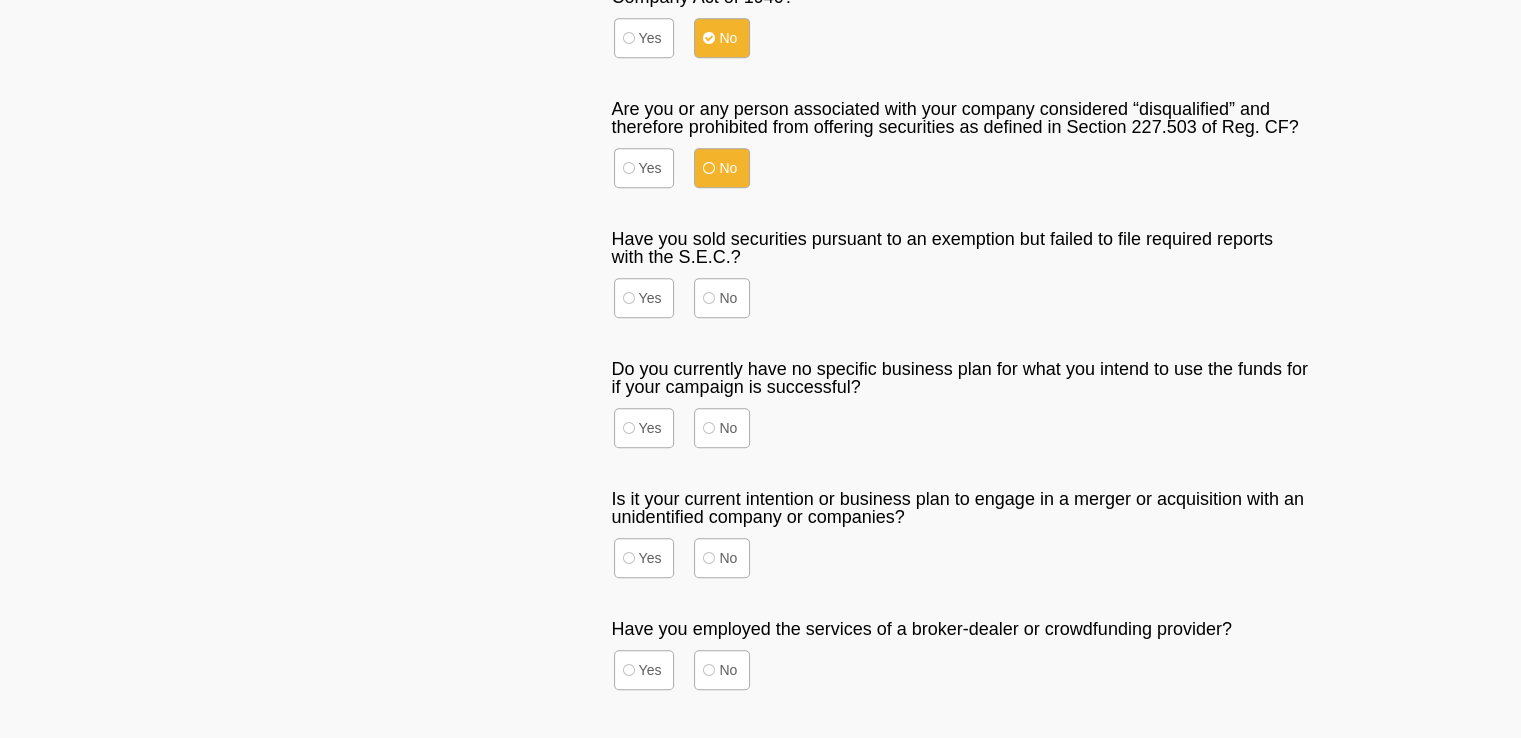 click on "No" at bounding box center [644, 168] 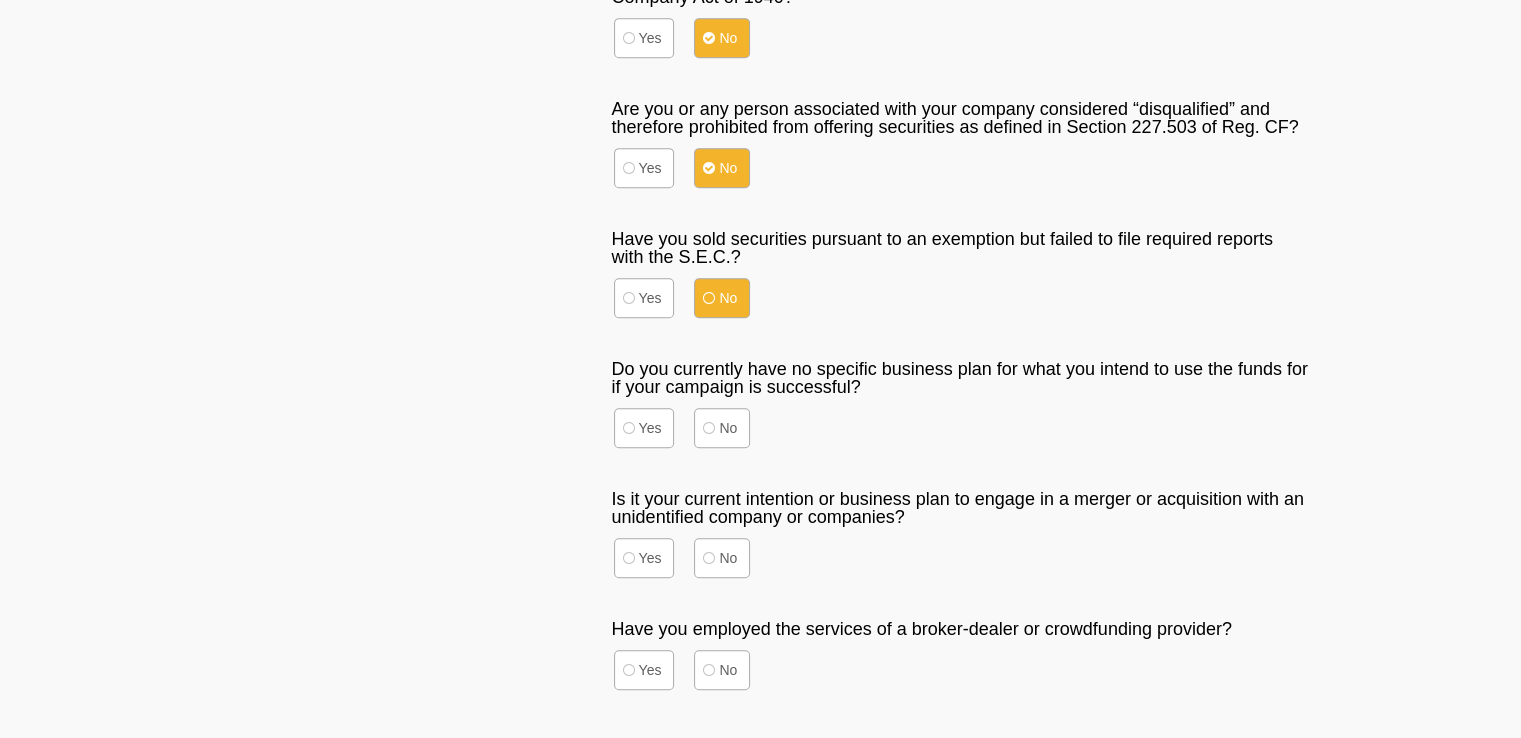 click on "No" at bounding box center (644, 298) 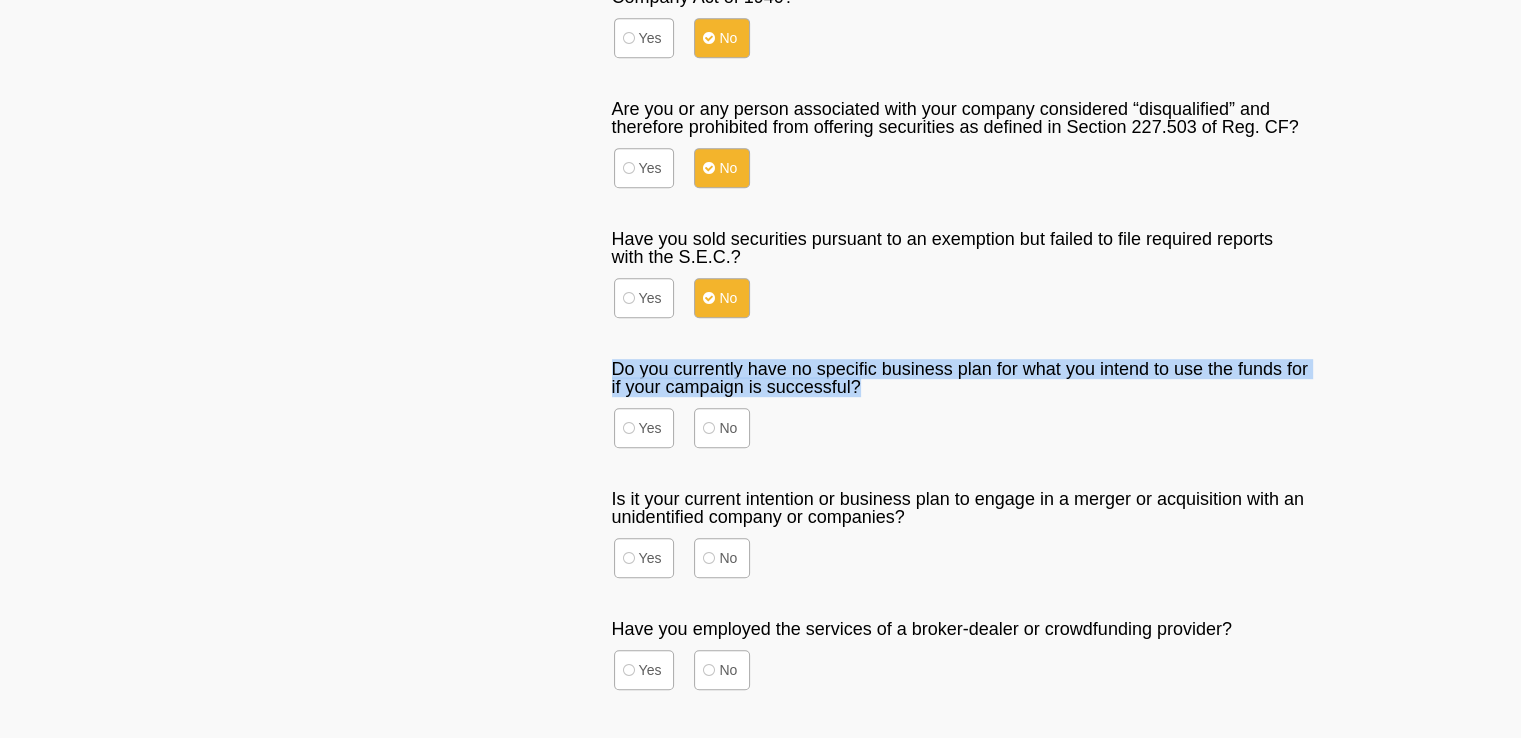 drag, startPoint x: 600, startPoint y: 355, endPoint x: 909, endPoint y: 380, distance: 310.00967 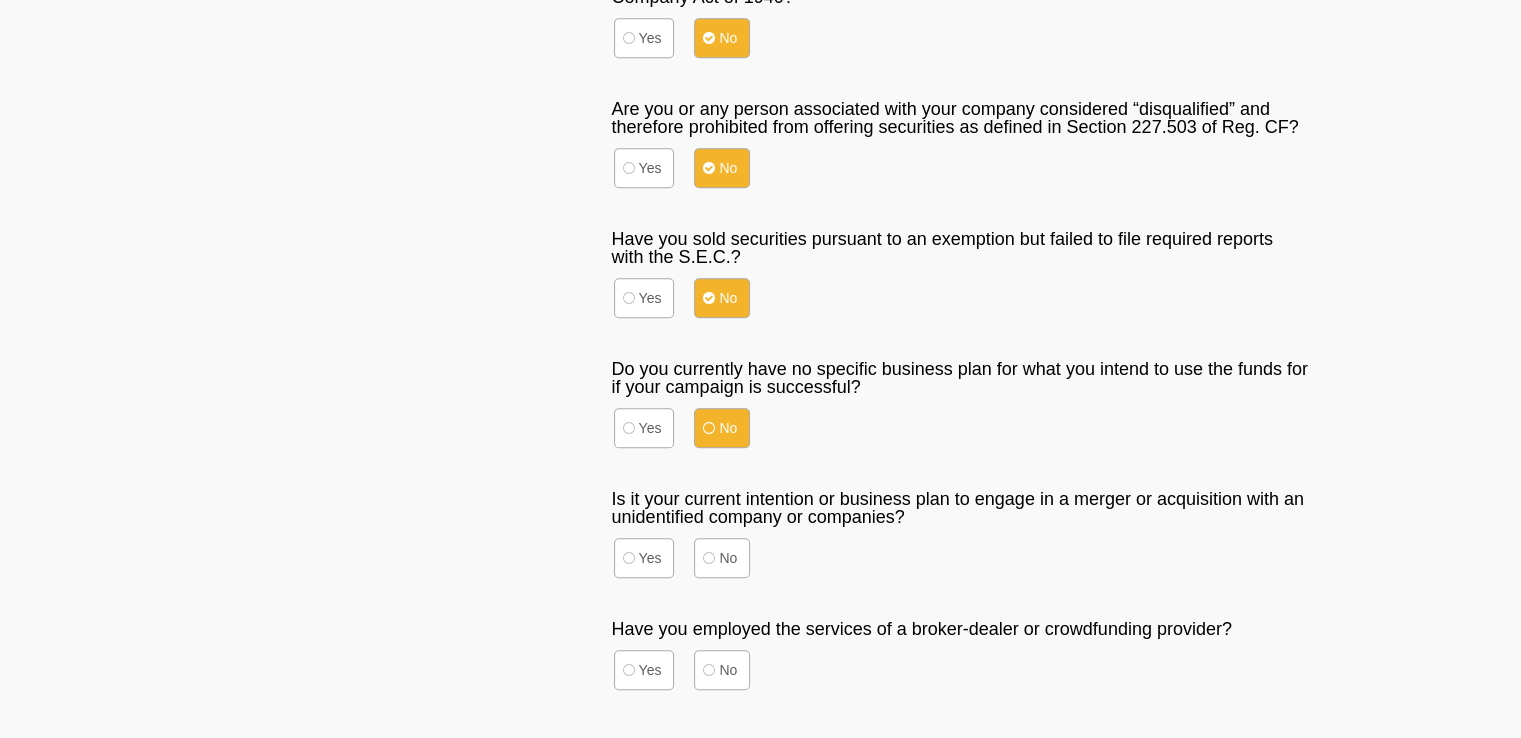 click on "No" at bounding box center (644, 428) 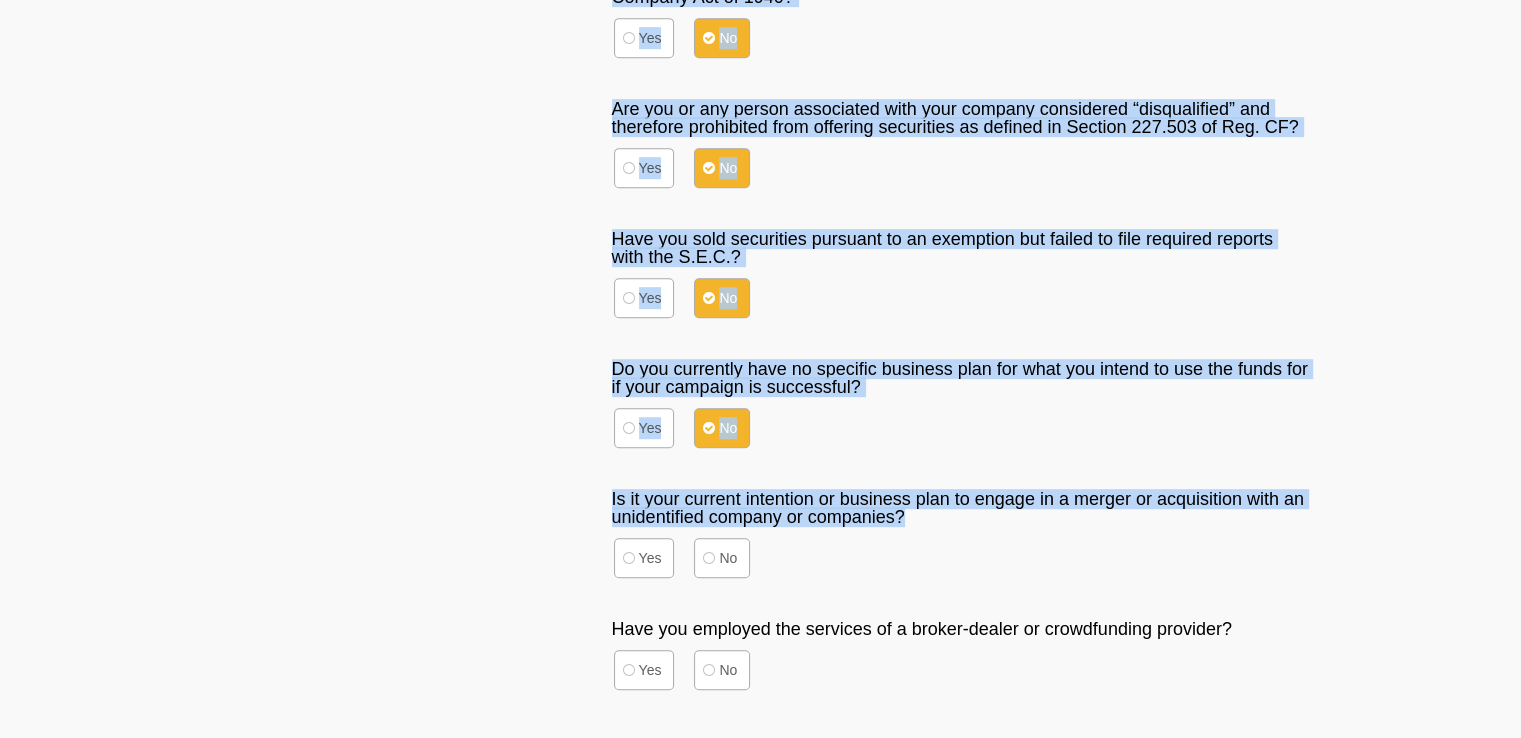 drag, startPoint x: 595, startPoint y: 491, endPoint x: 947, endPoint y: 505, distance: 352.2783 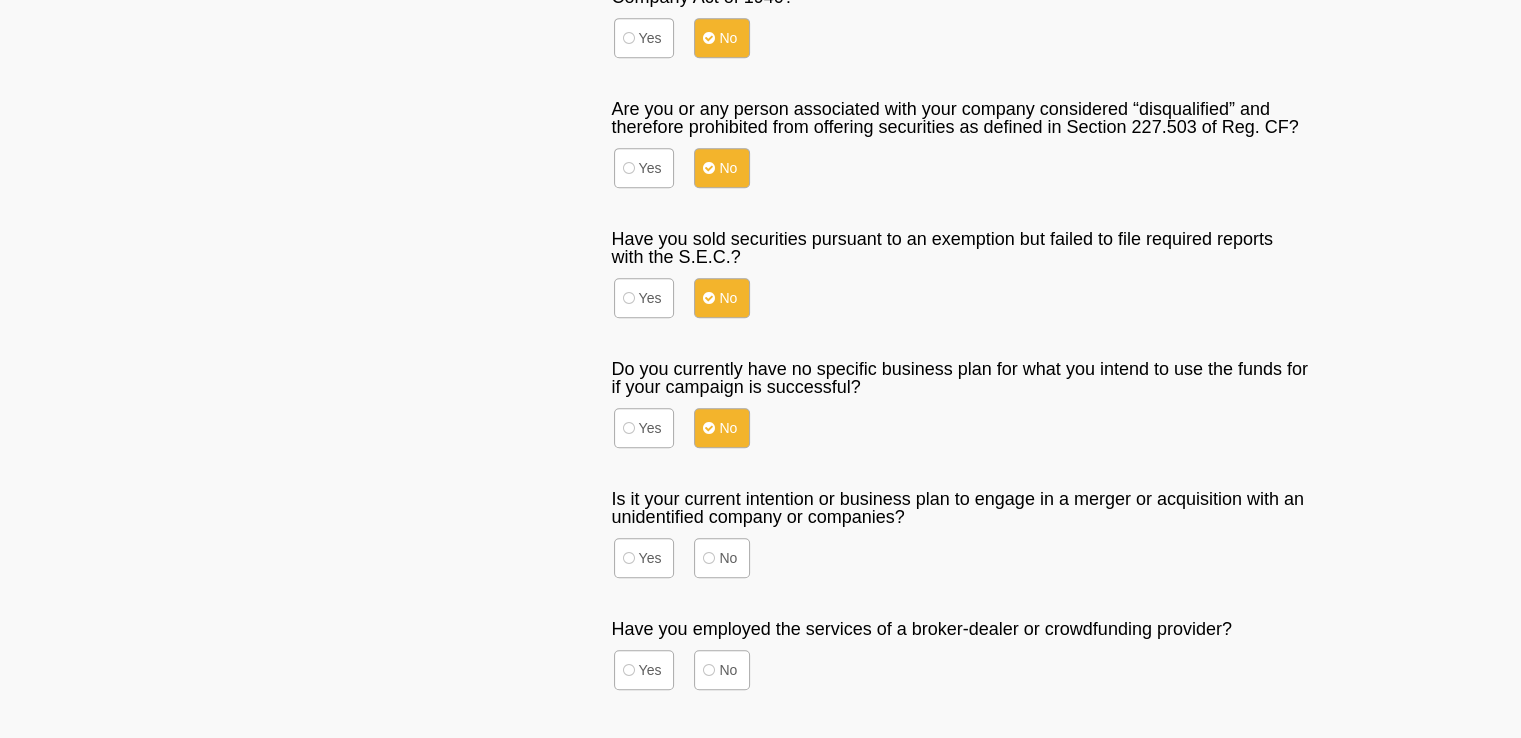 click on "Is it your current intention or business plan to engage in a merger or acquisition with an unidentified company or companies?  *
Yes No" at bounding box center (960, 535) 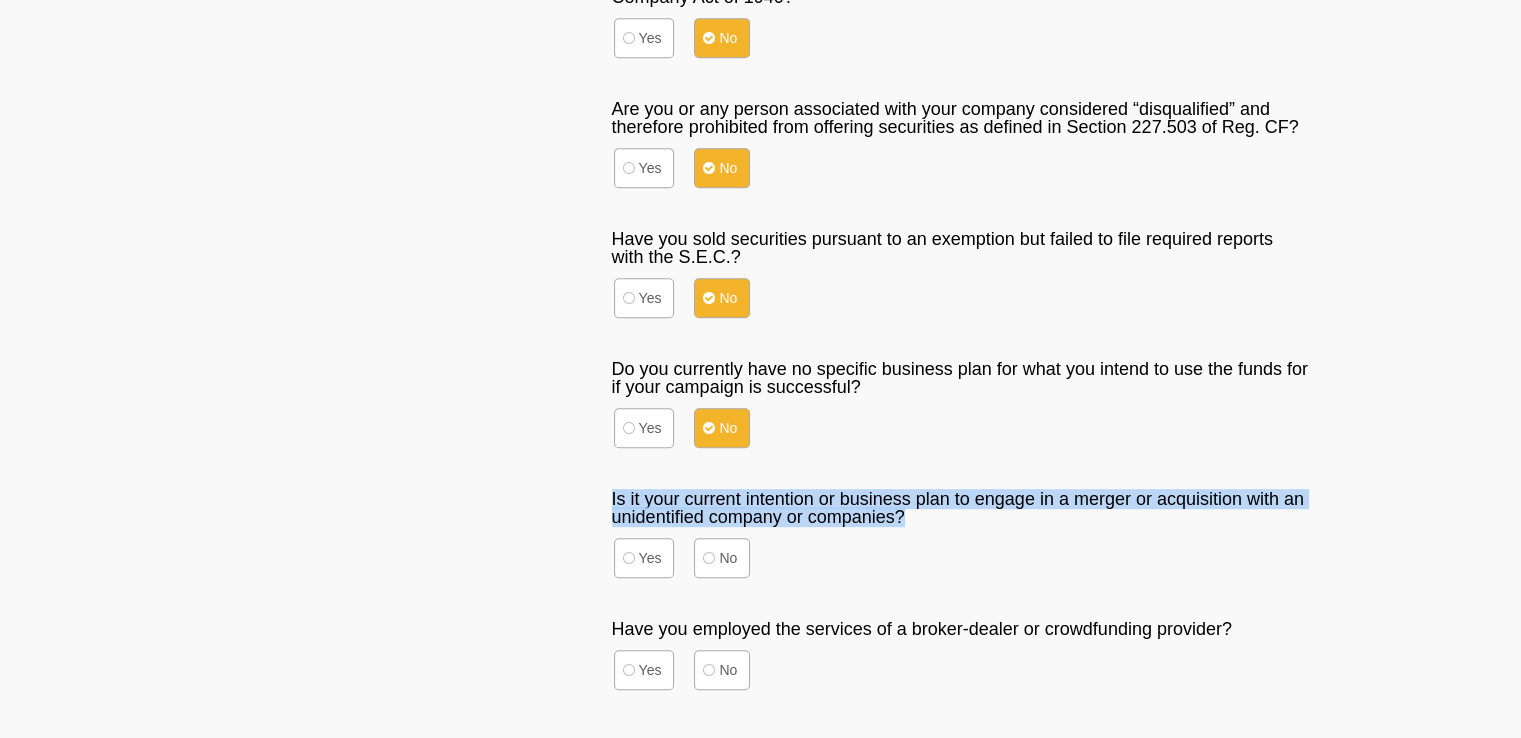 drag, startPoint x: 933, startPoint y: 517, endPoint x: 604, endPoint y: 489, distance: 330.18933 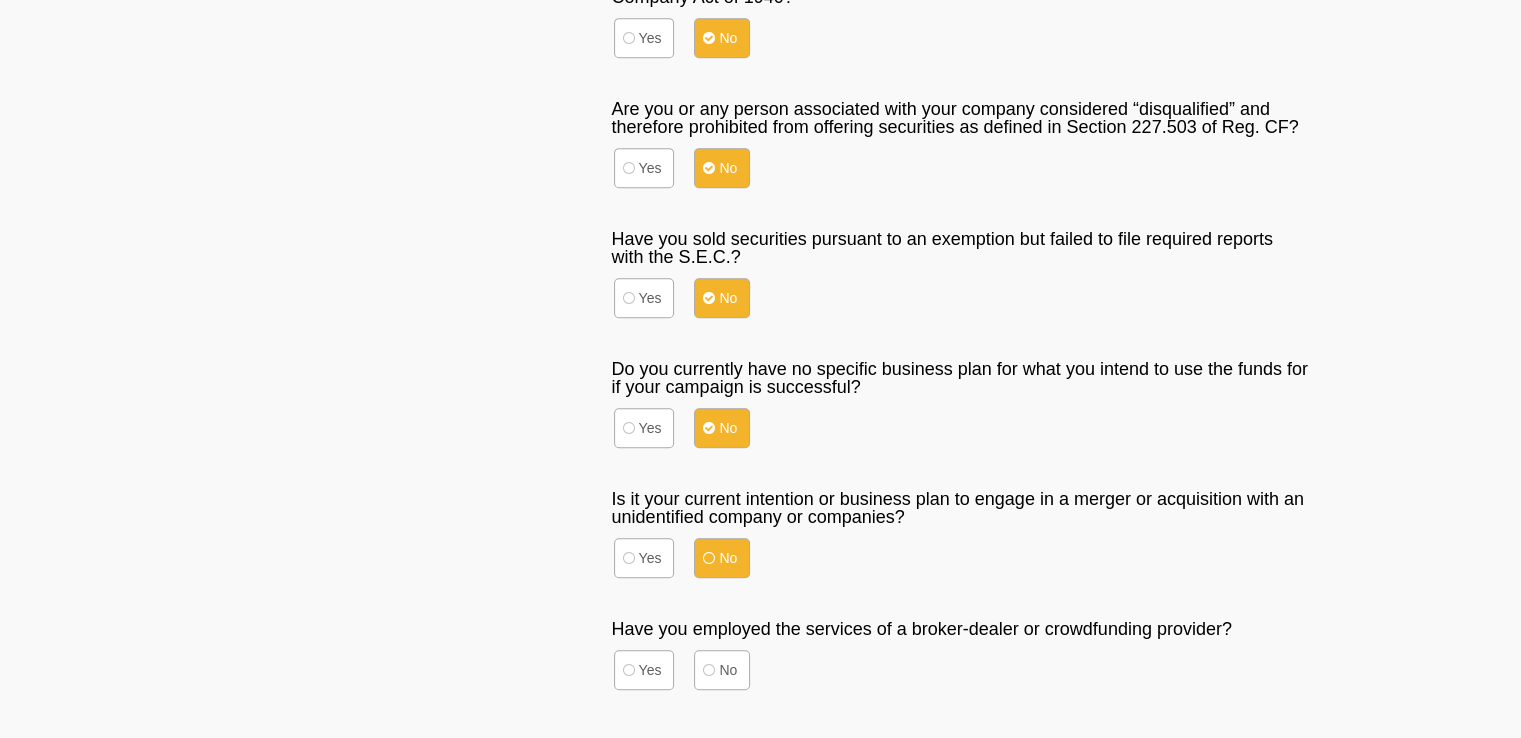 click on "No" at bounding box center (644, 558) 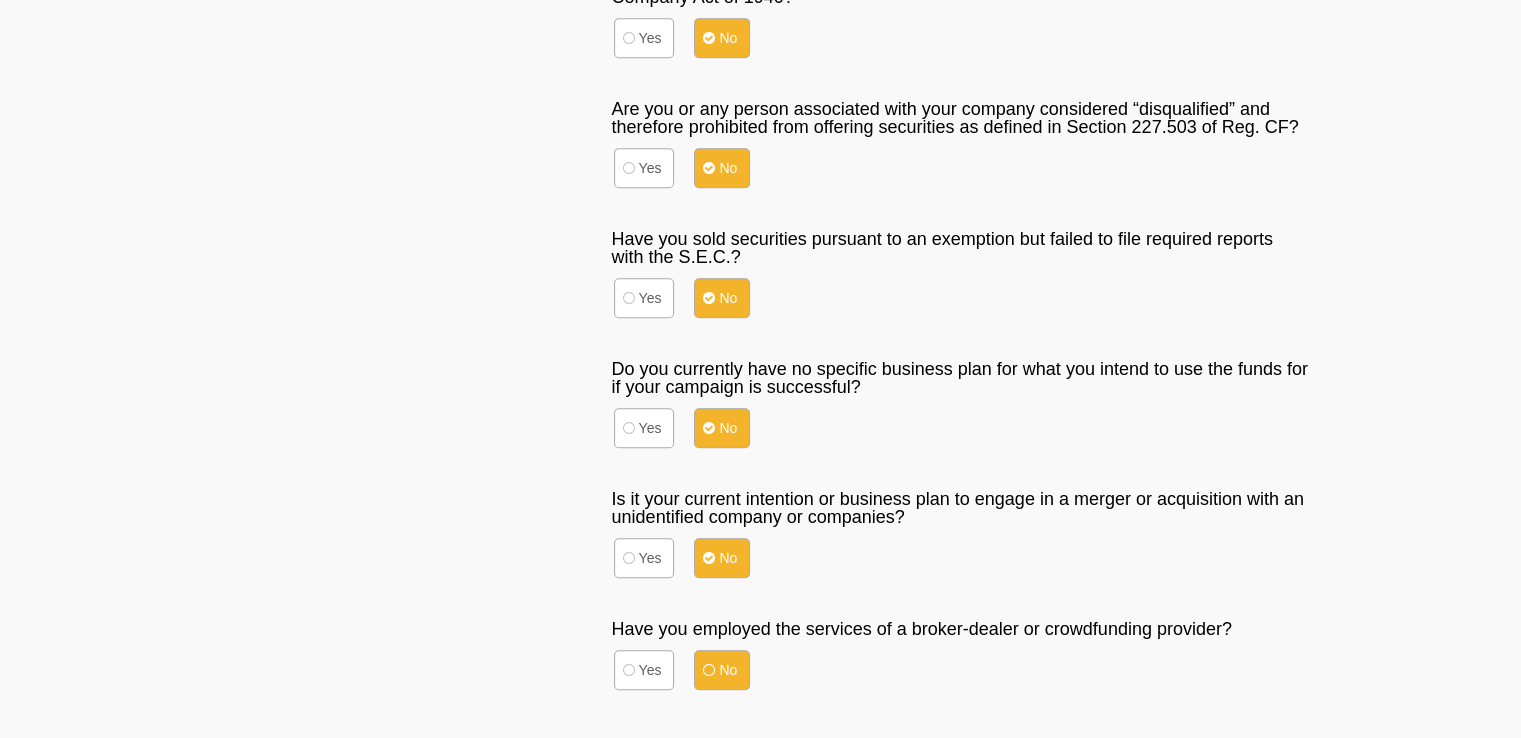 click on "No" at bounding box center [644, 670] 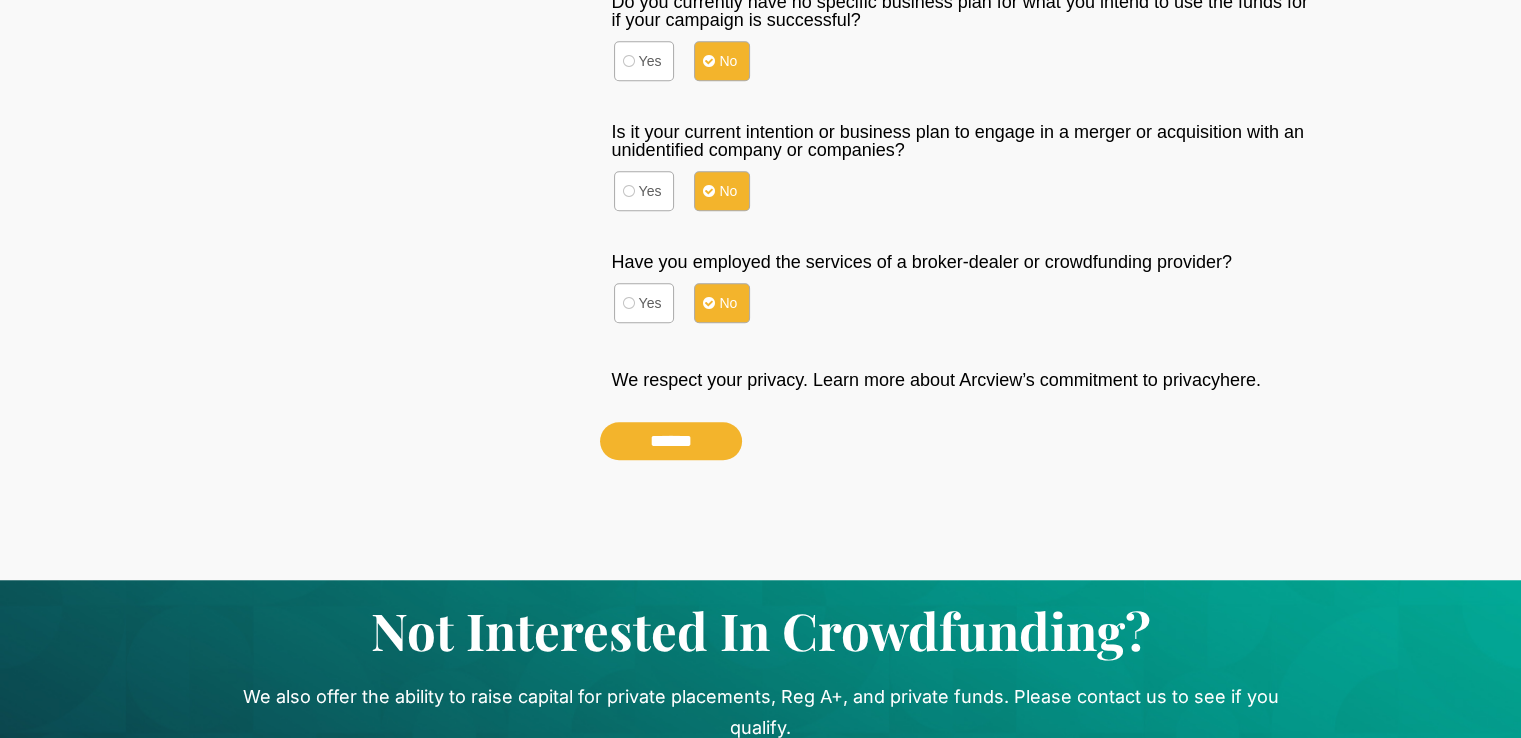 scroll, scrollTop: 1473, scrollLeft: 0, axis: vertical 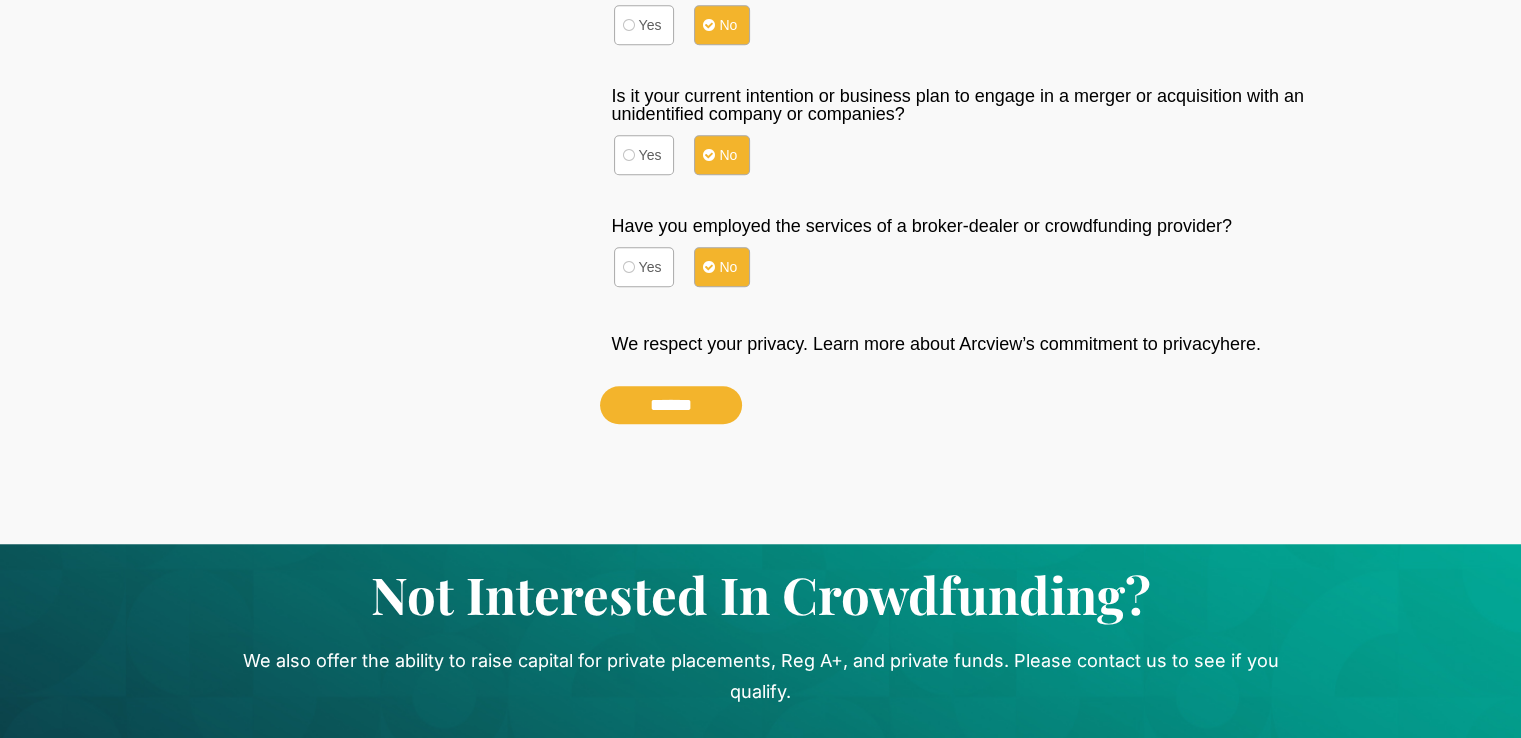 click on "******" at bounding box center (671, 405) 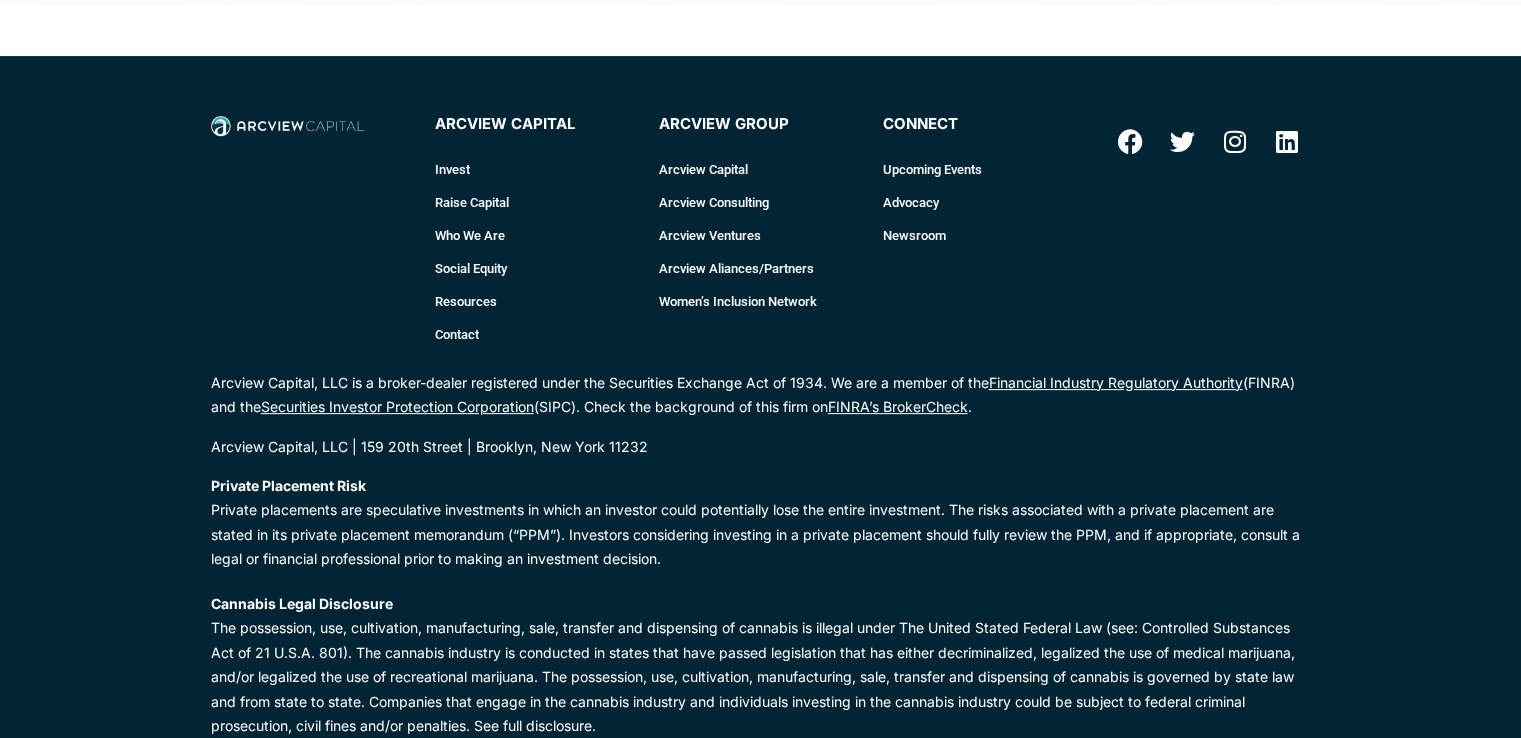 scroll, scrollTop: 0, scrollLeft: 0, axis: both 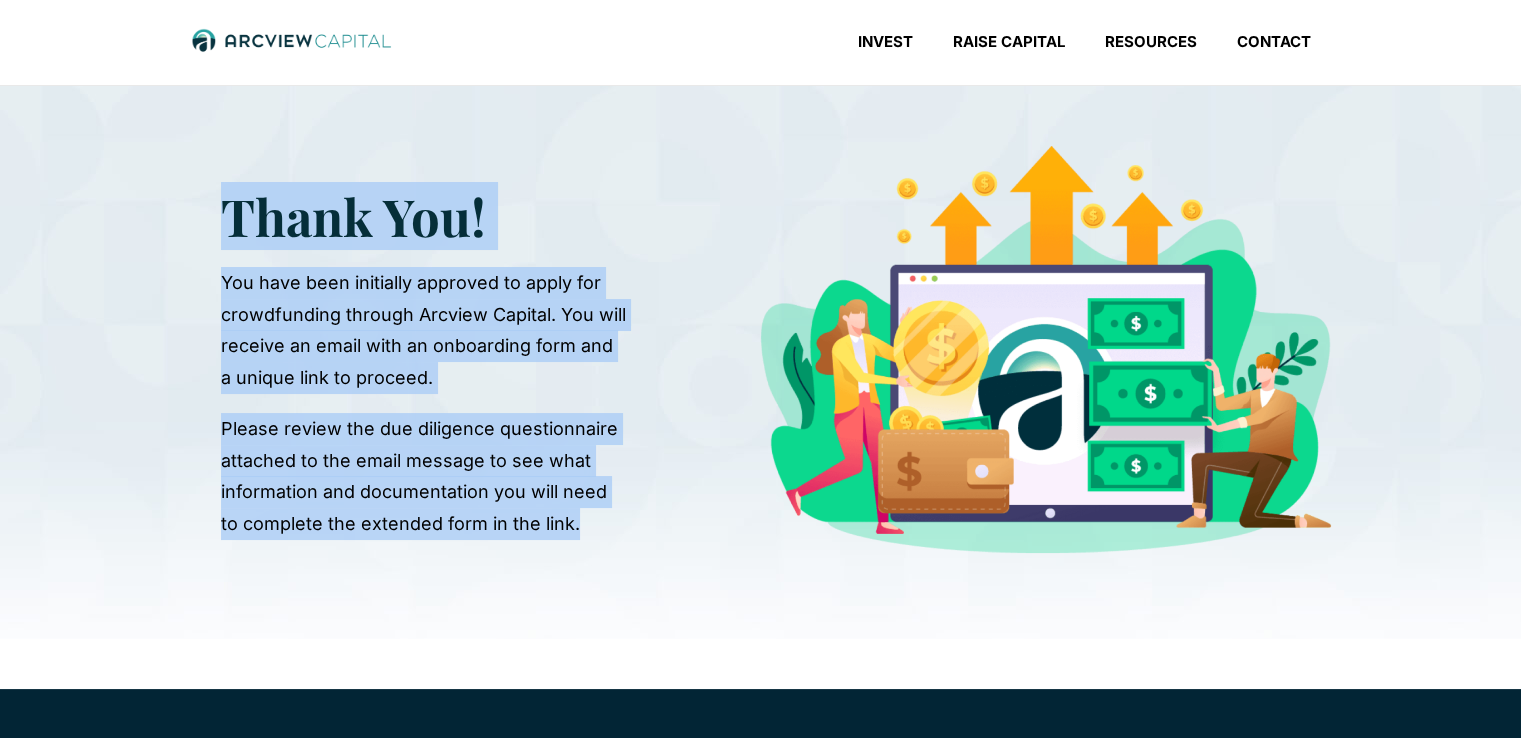 drag, startPoint x: 224, startPoint y: 204, endPoint x: 604, endPoint y: 535, distance: 503.94543 